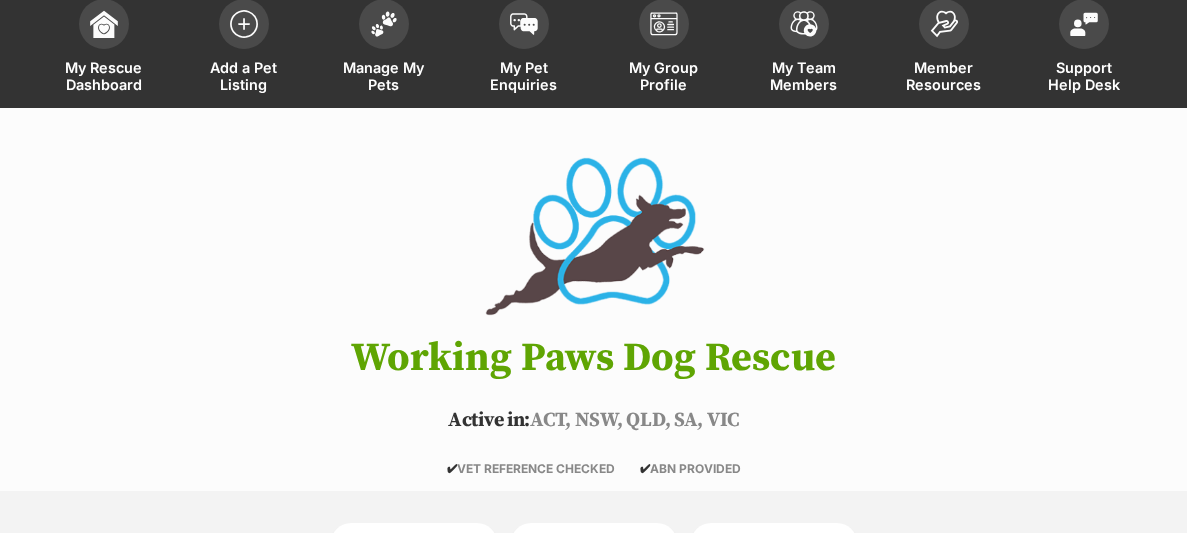 scroll, scrollTop: 0, scrollLeft: 0, axis: both 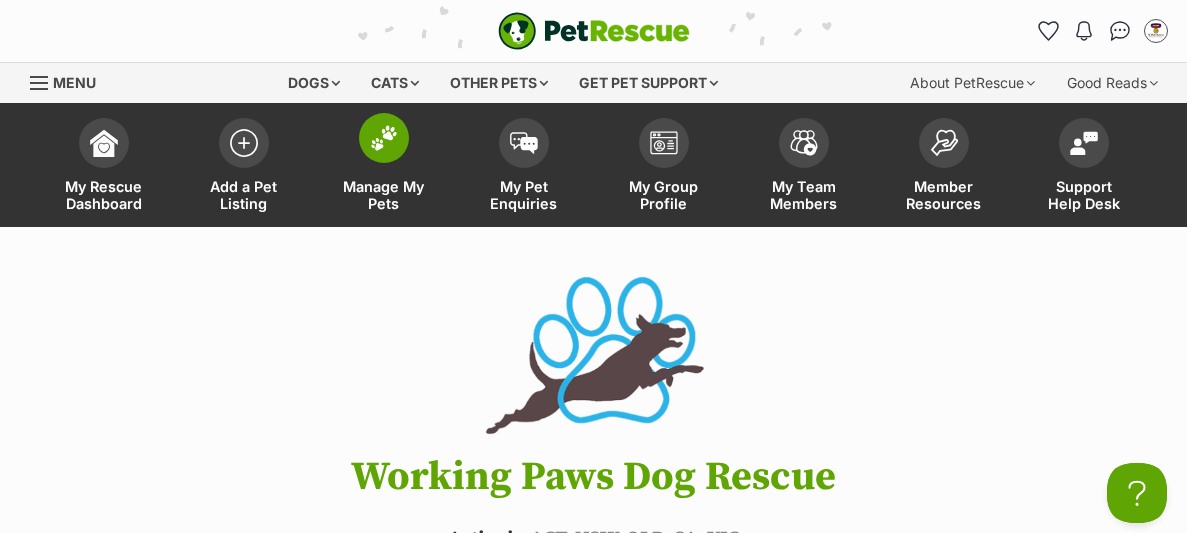 click on "Manage My Pets" at bounding box center [384, 195] 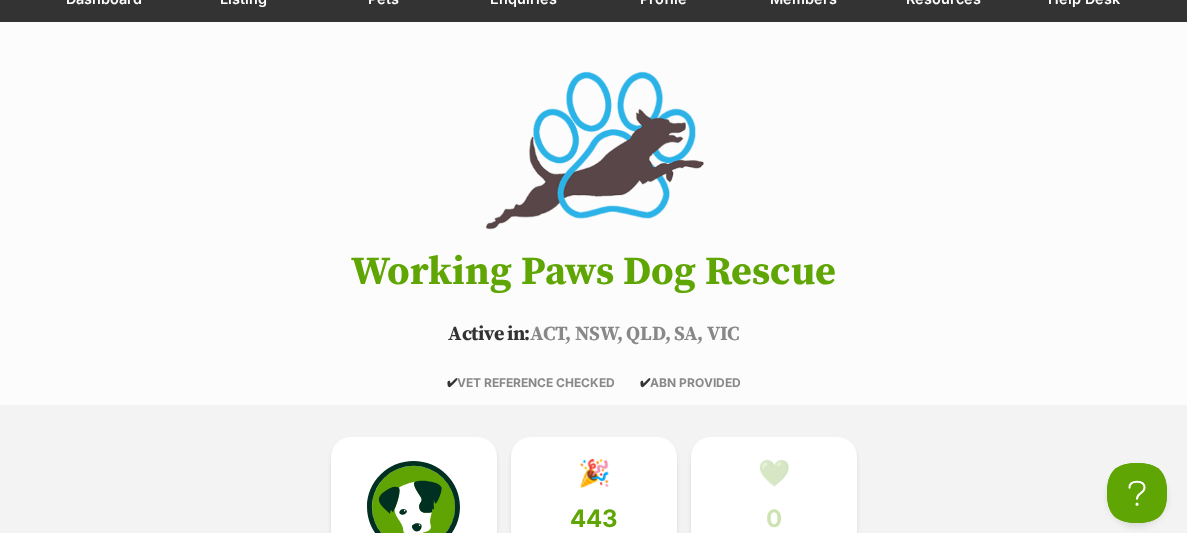 scroll, scrollTop: 206, scrollLeft: 0, axis: vertical 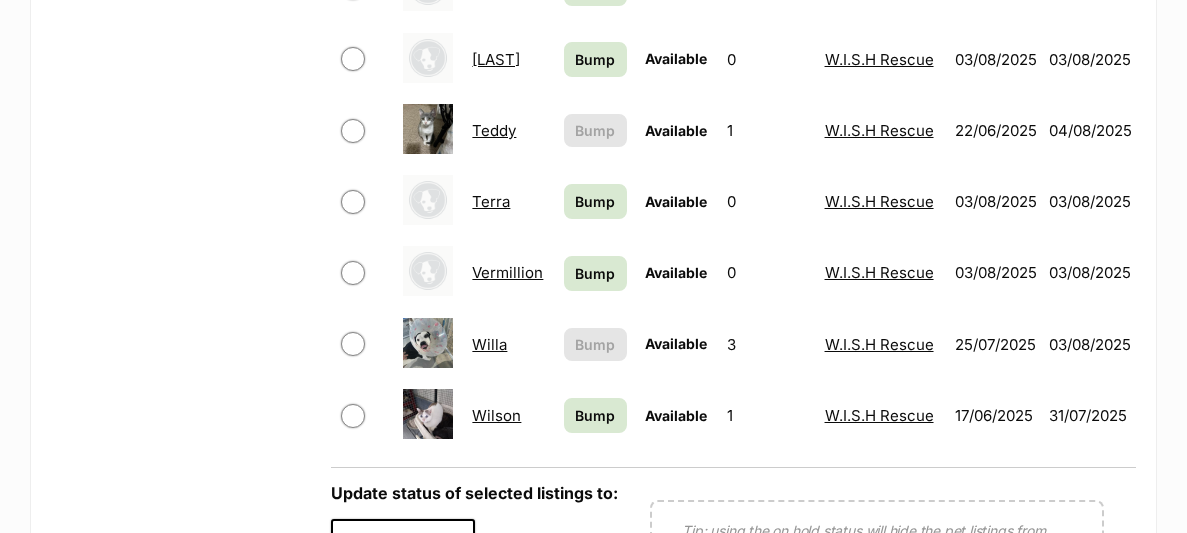 click on "Willa" at bounding box center (489, 344) 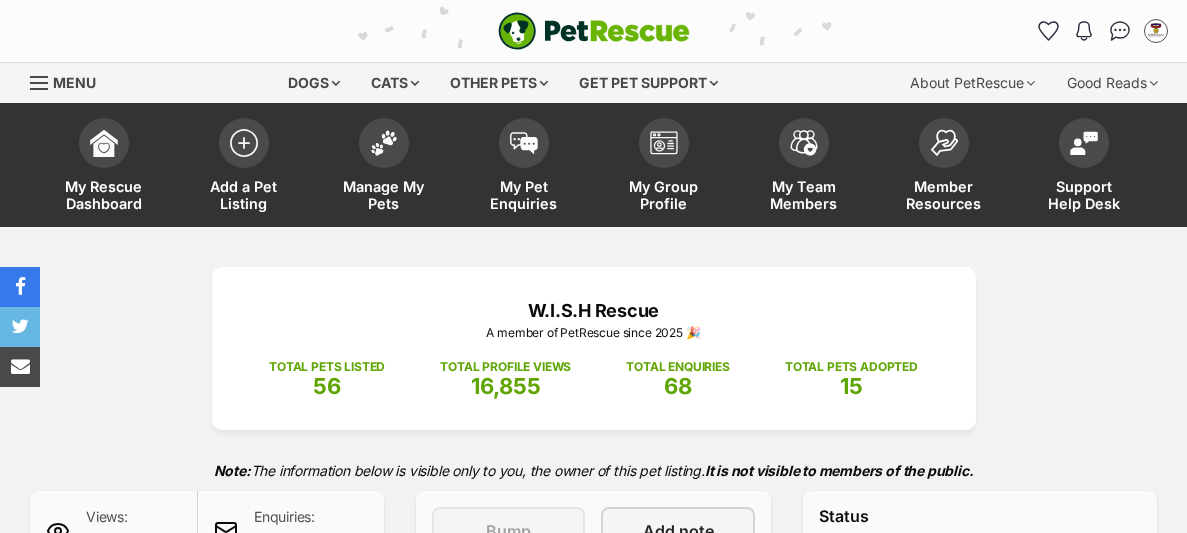 scroll, scrollTop: 0, scrollLeft: 0, axis: both 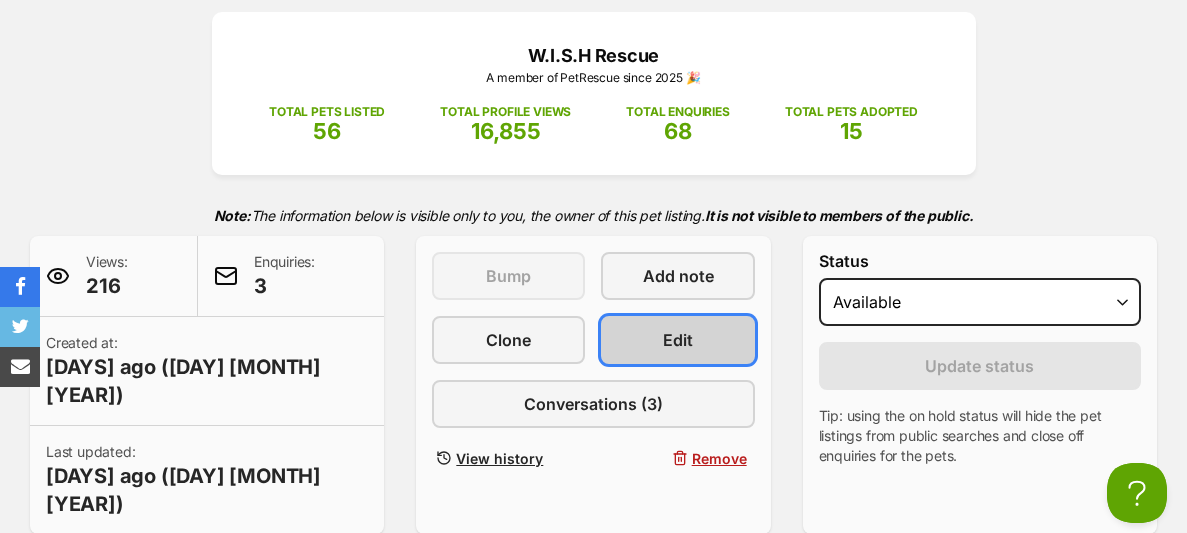 click on "Edit" at bounding box center [678, 340] 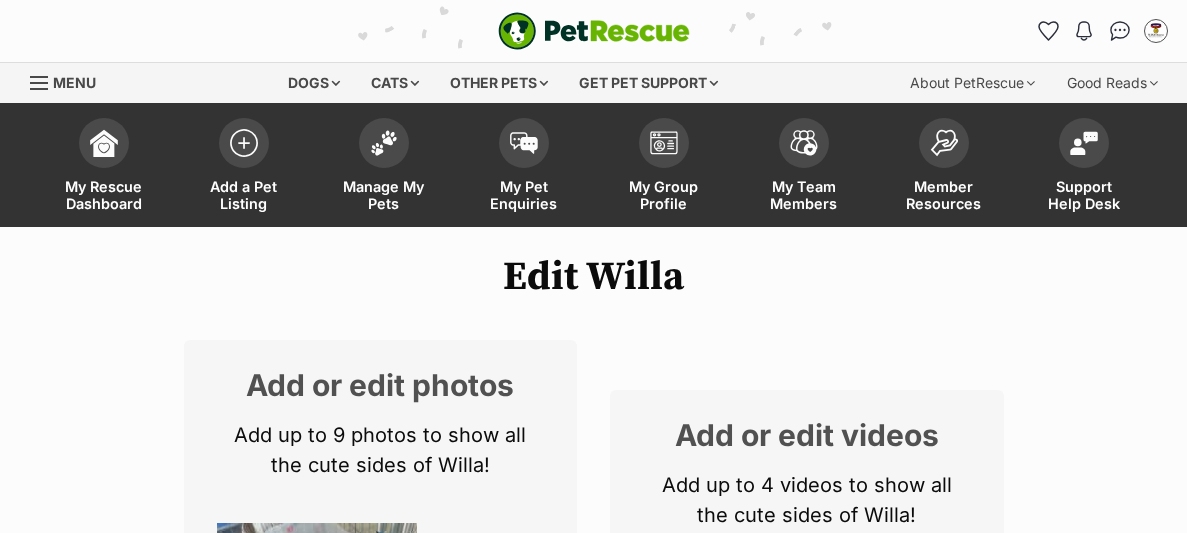 scroll, scrollTop: 0, scrollLeft: 0, axis: both 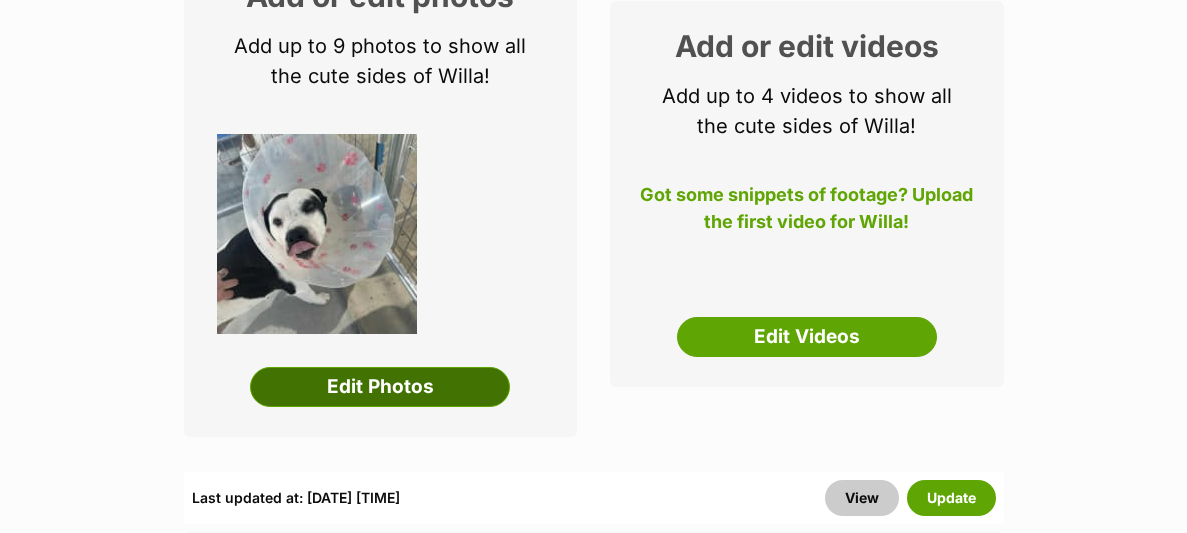 click on "Edit Photos" at bounding box center (380, 387) 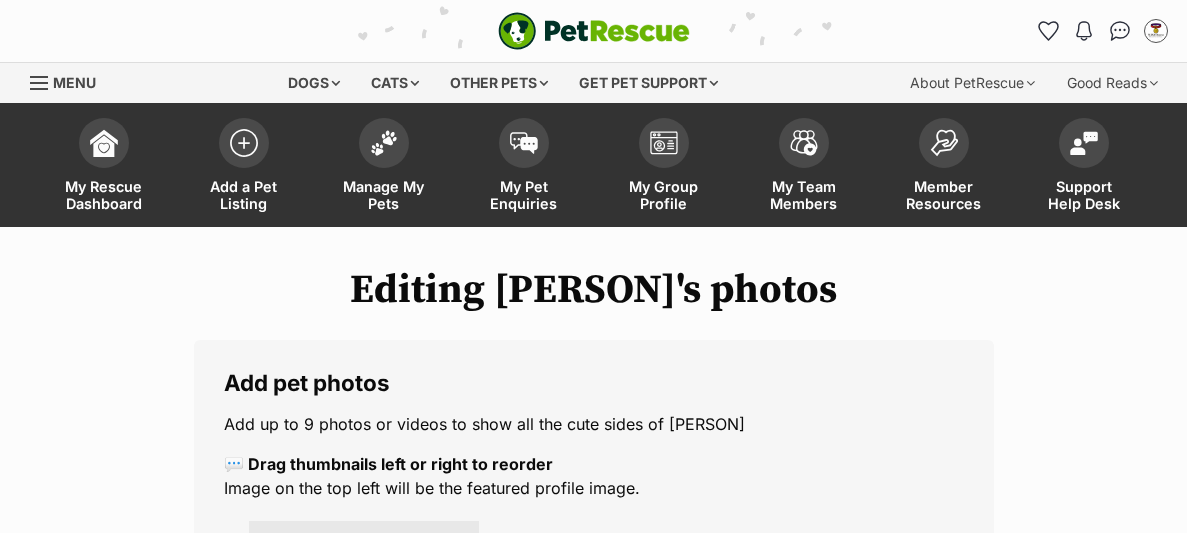 scroll, scrollTop: 0, scrollLeft: 0, axis: both 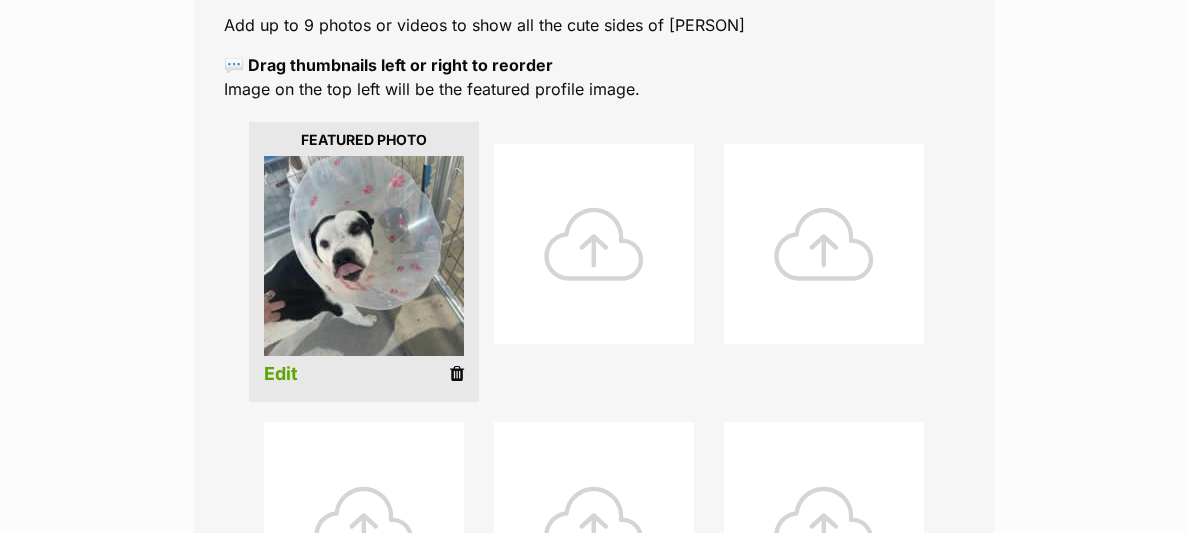 click at bounding box center (457, 374) 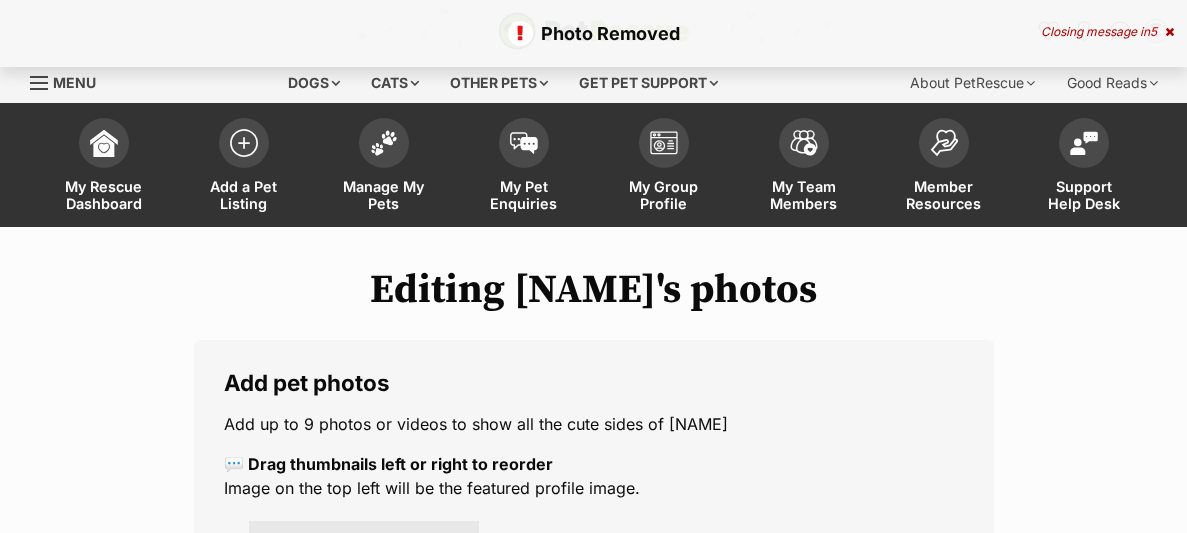 scroll, scrollTop: 25, scrollLeft: 0, axis: vertical 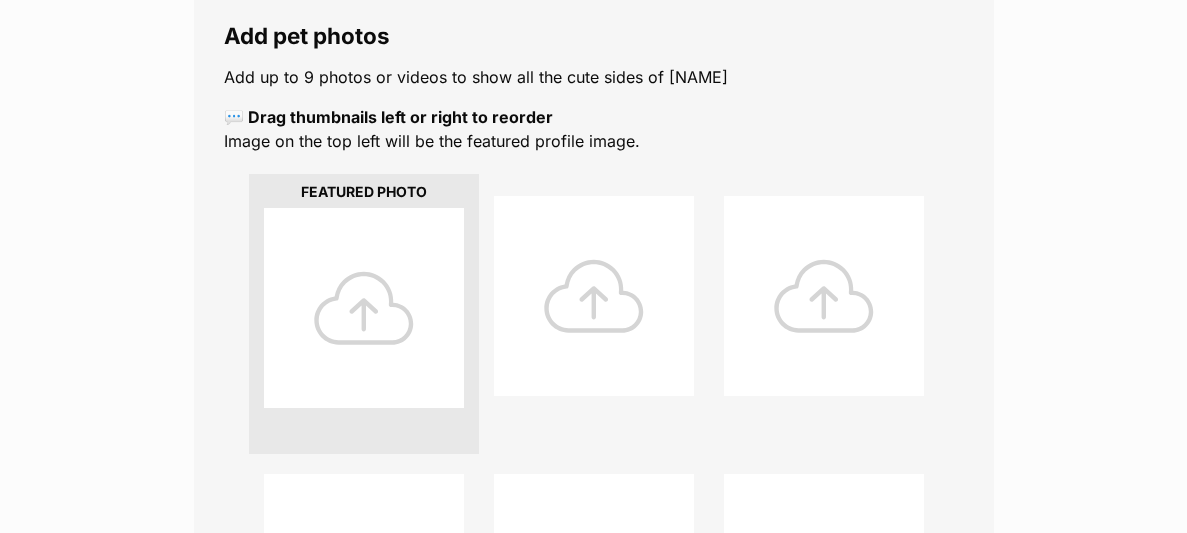 click at bounding box center [364, 314] 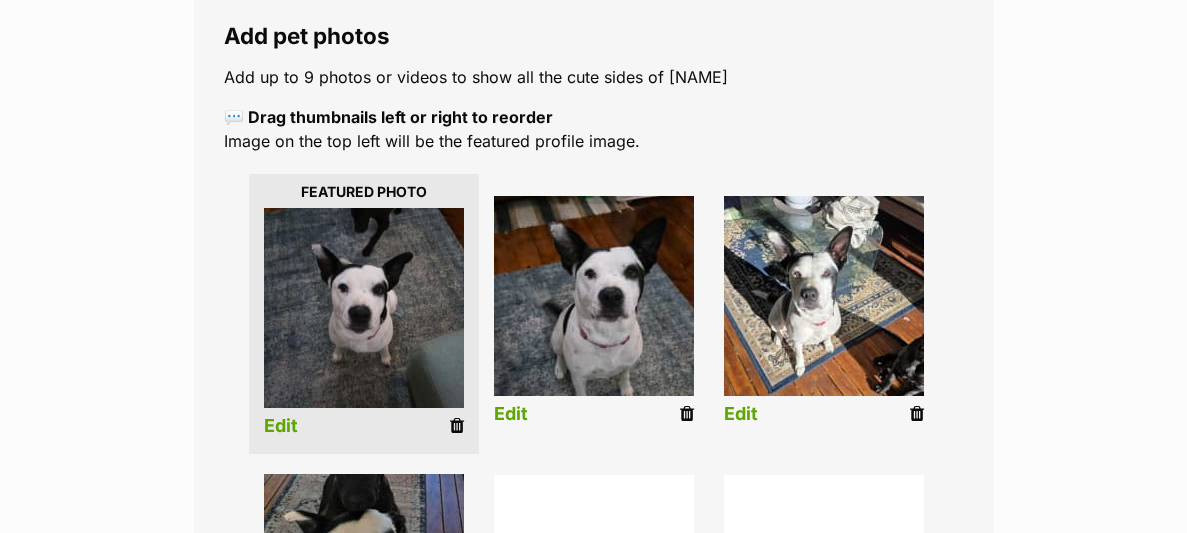click at bounding box center (594, 296) 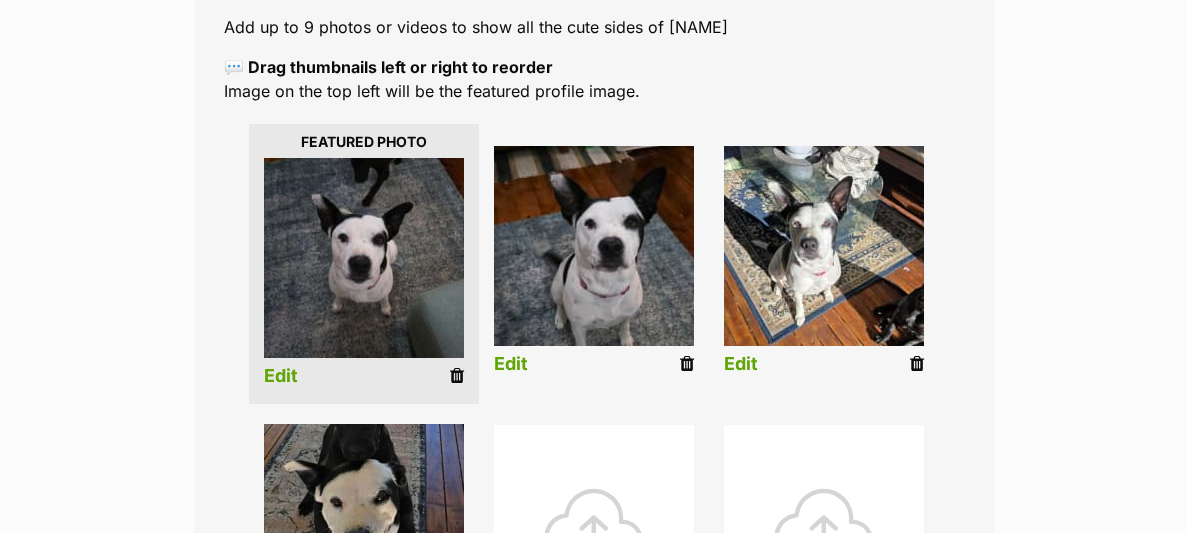 scroll, scrollTop: 407, scrollLeft: 0, axis: vertical 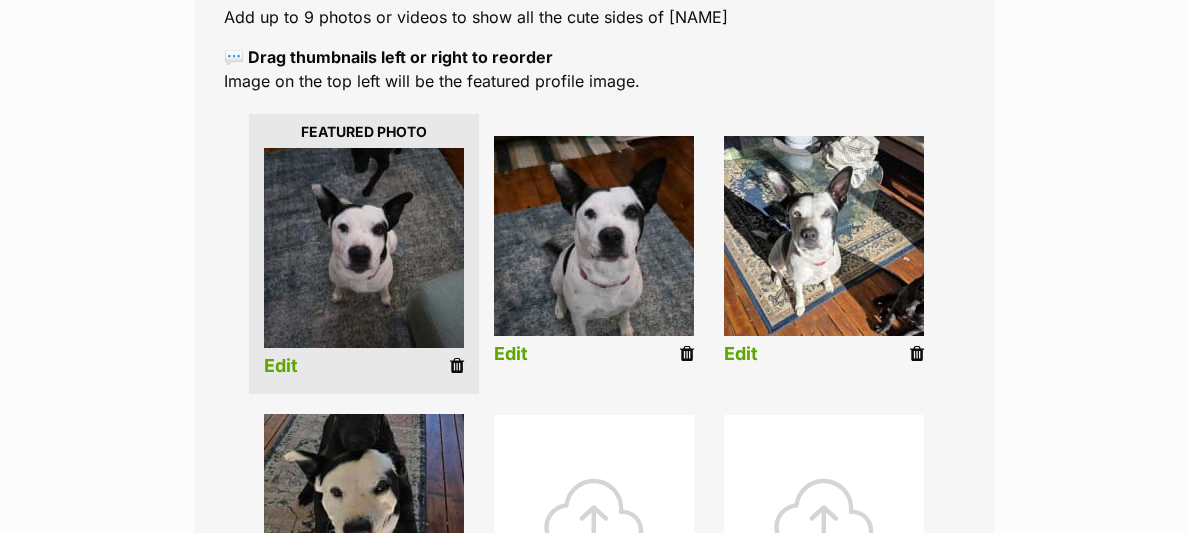 click on "Edit" at bounding box center [511, 354] 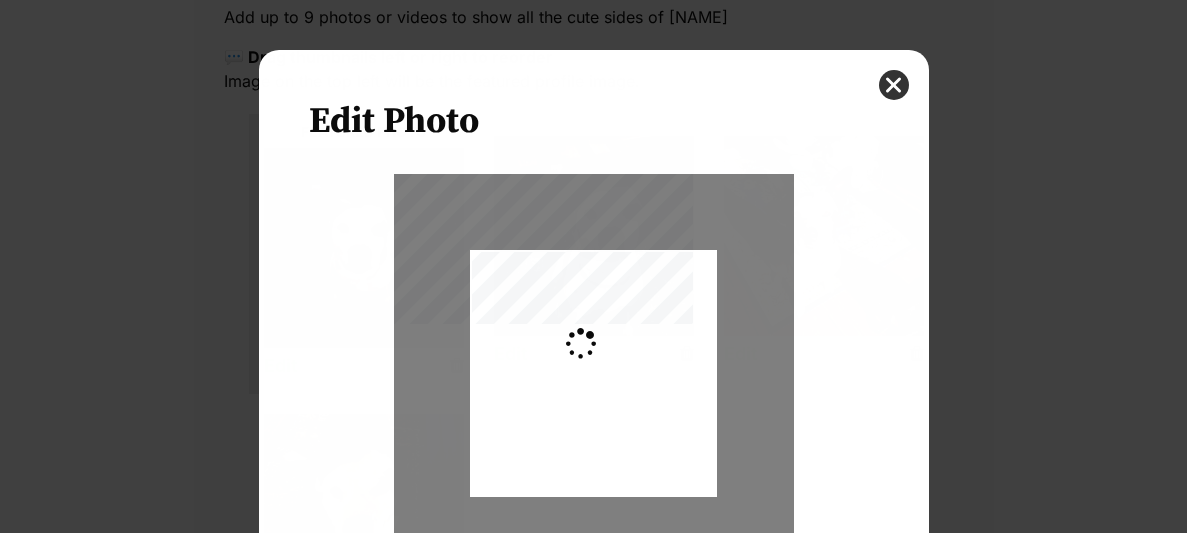 scroll, scrollTop: 0, scrollLeft: 0, axis: both 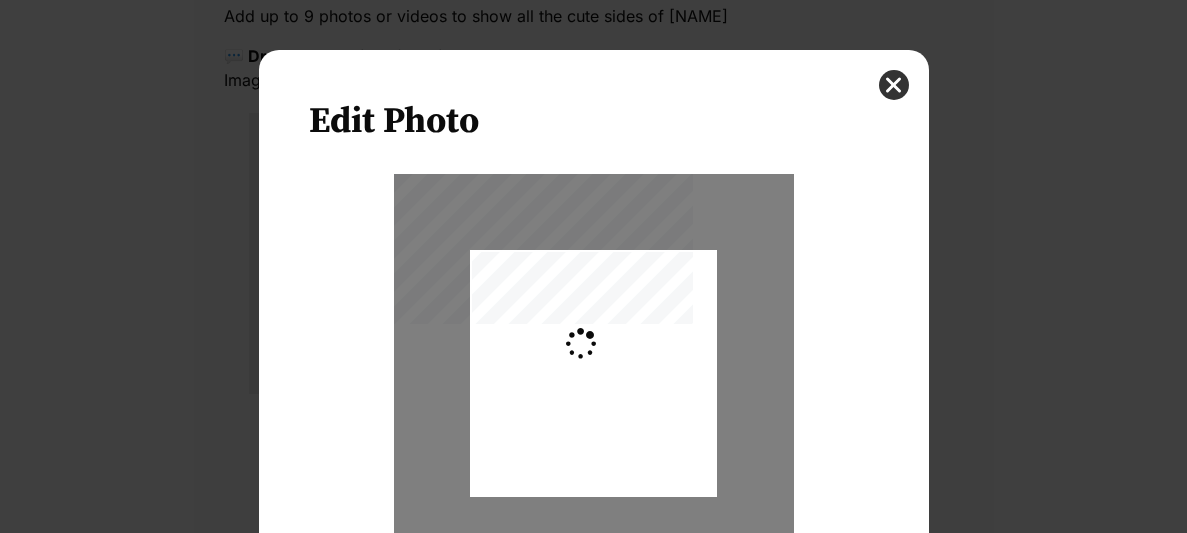 type on "0.2744" 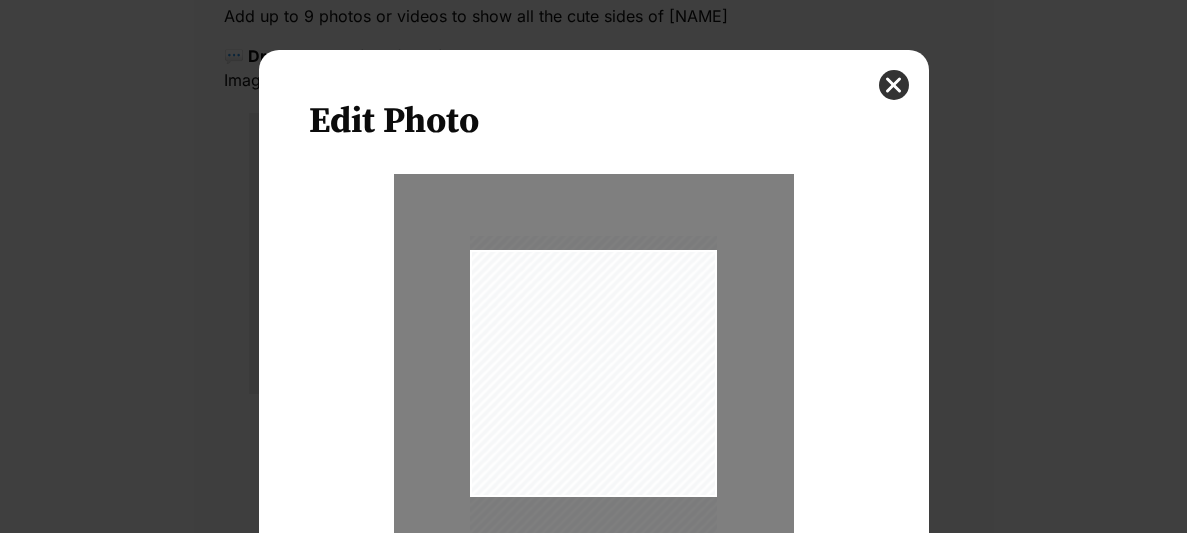 drag, startPoint x: 654, startPoint y: 372, endPoint x: 655, endPoint y: 393, distance: 21.023796 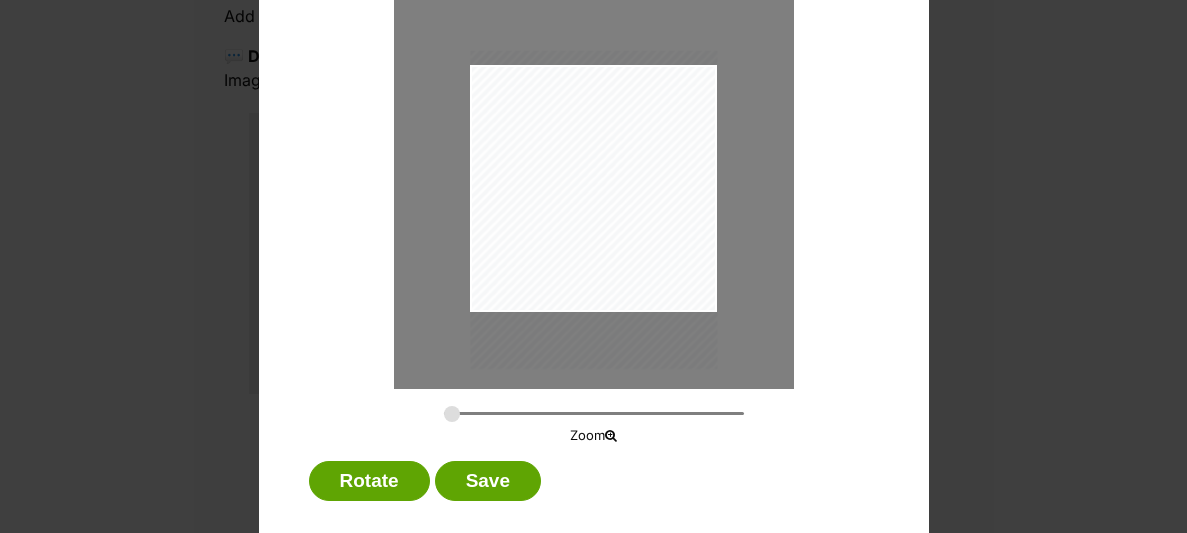scroll, scrollTop: 188, scrollLeft: 0, axis: vertical 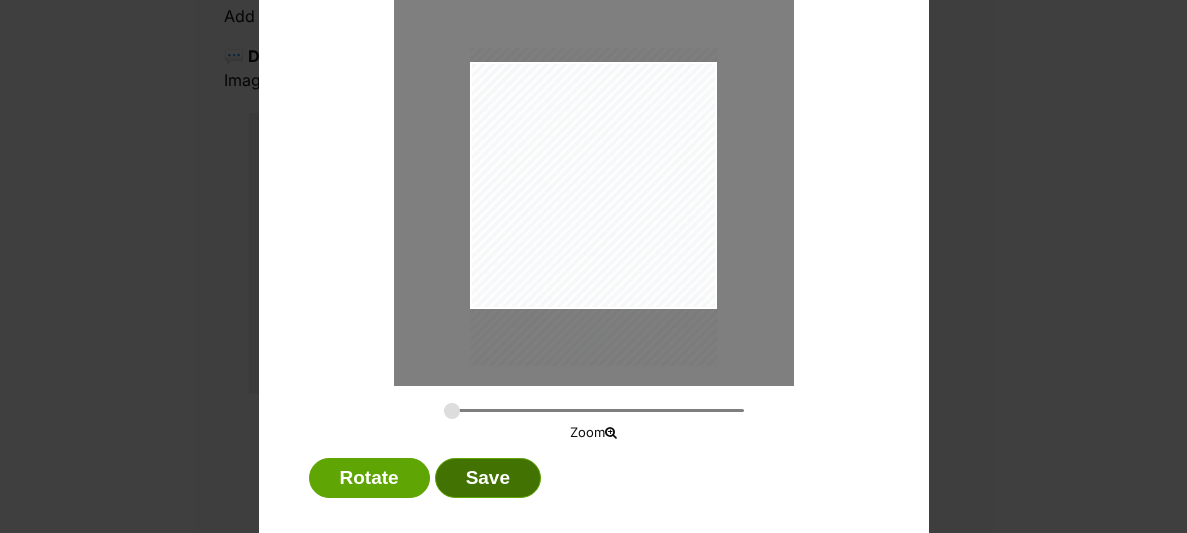 click on "Save" at bounding box center (488, 478) 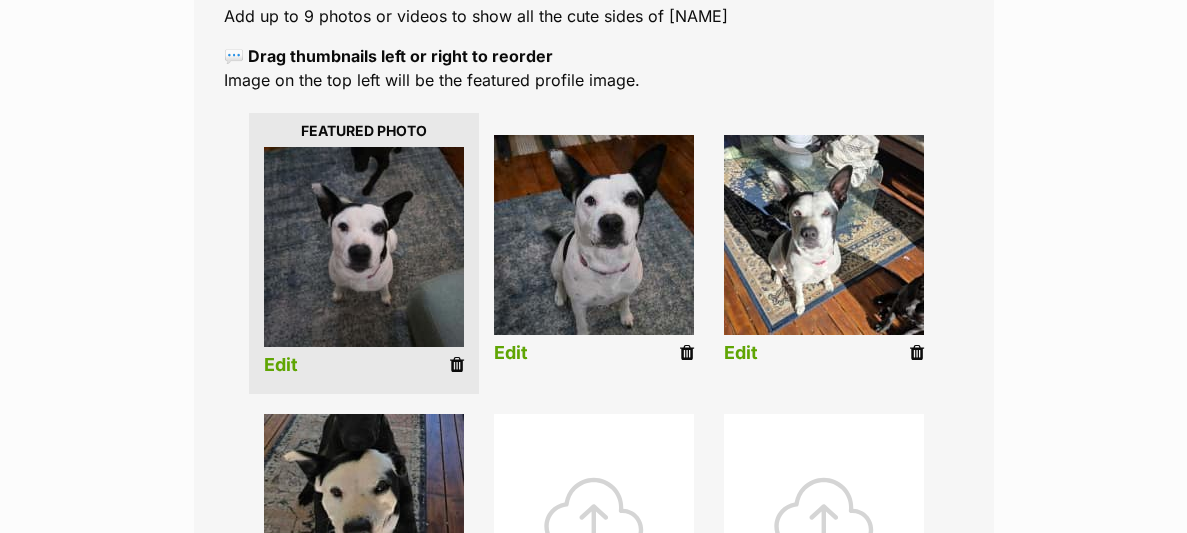 scroll, scrollTop: 406, scrollLeft: 0, axis: vertical 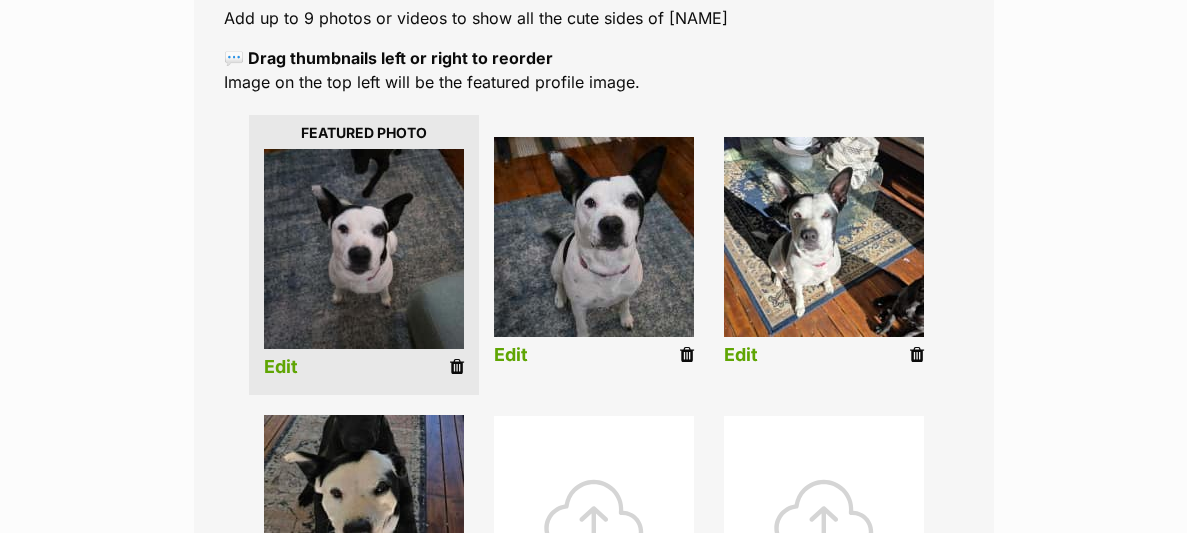 click on "Edit" at bounding box center [741, 355] 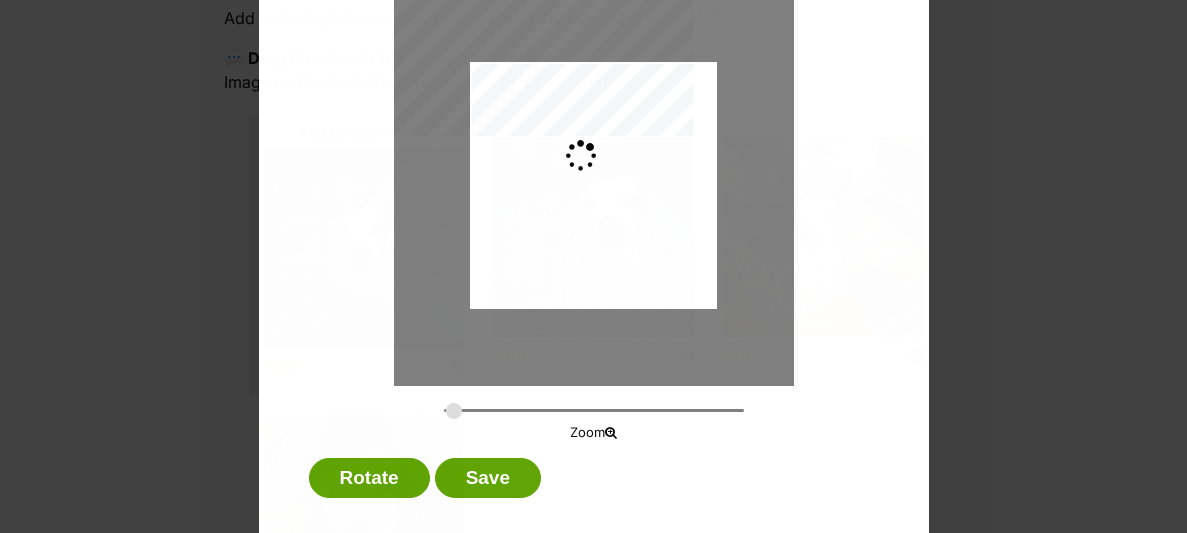 scroll, scrollTop: 0, scrollLeft: 0, axis: both 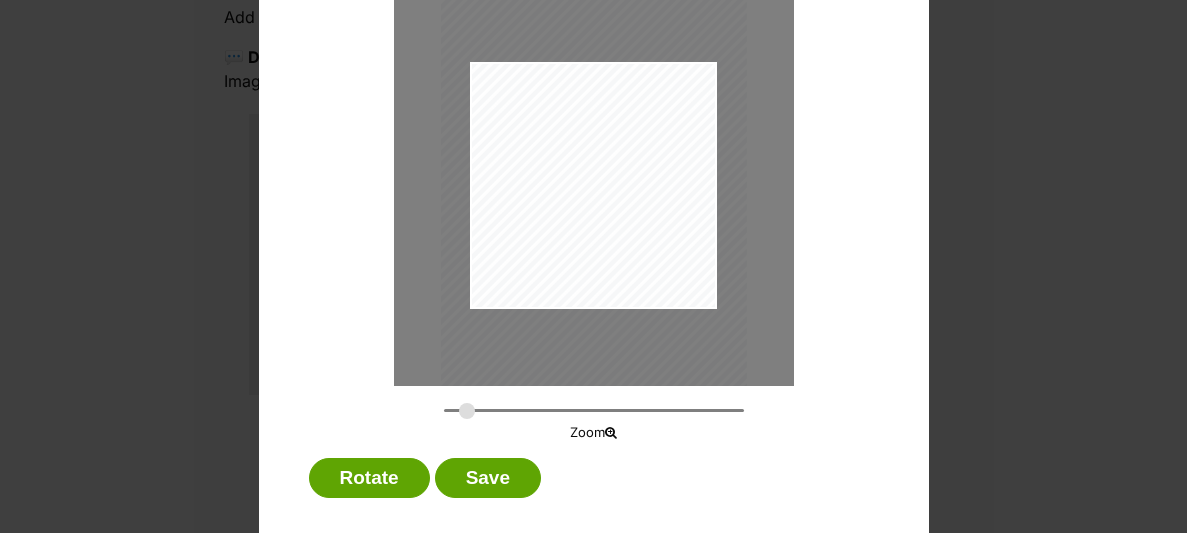 type on "0.3402" 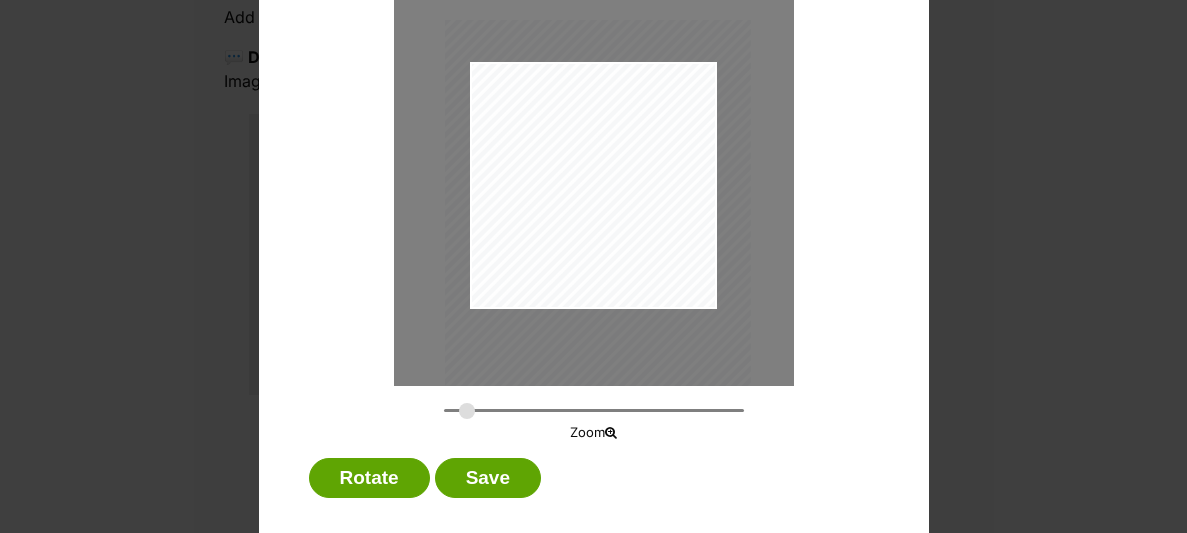 drag, startPoint x: 638, startPoint y: 162, endPoint x: 642, endPoint y: 200, distance: 38.209946 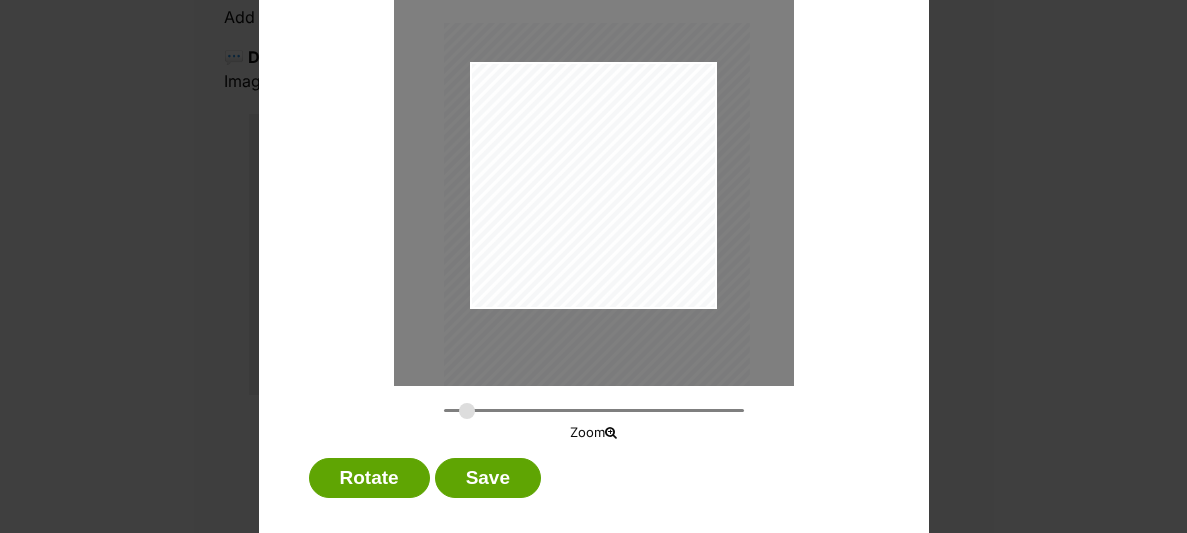 click at bounding box center [596, 227] 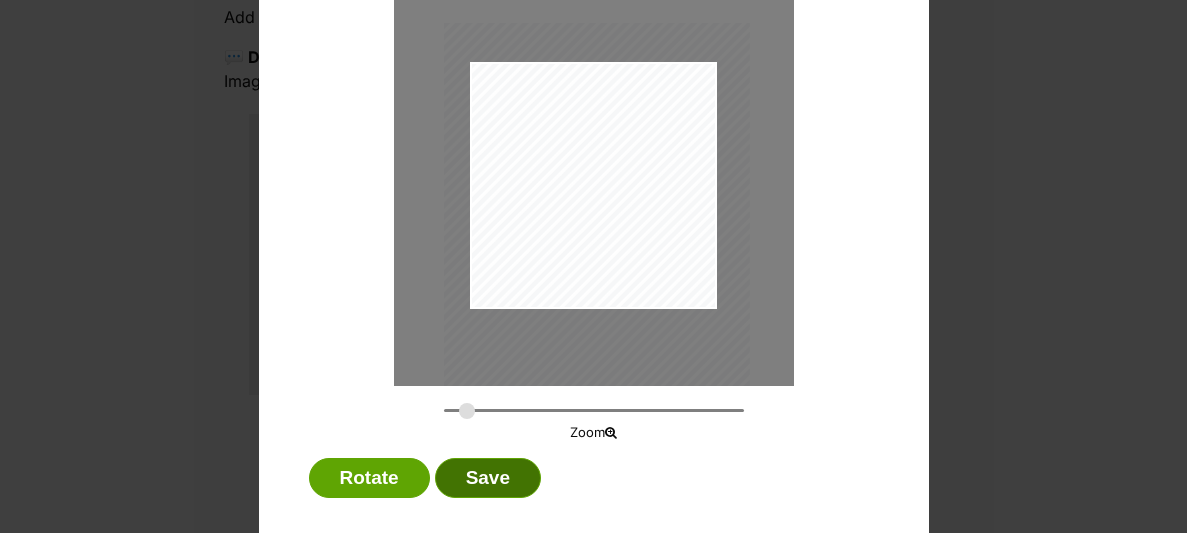 click on "Save" at bounding box center (488, 478) 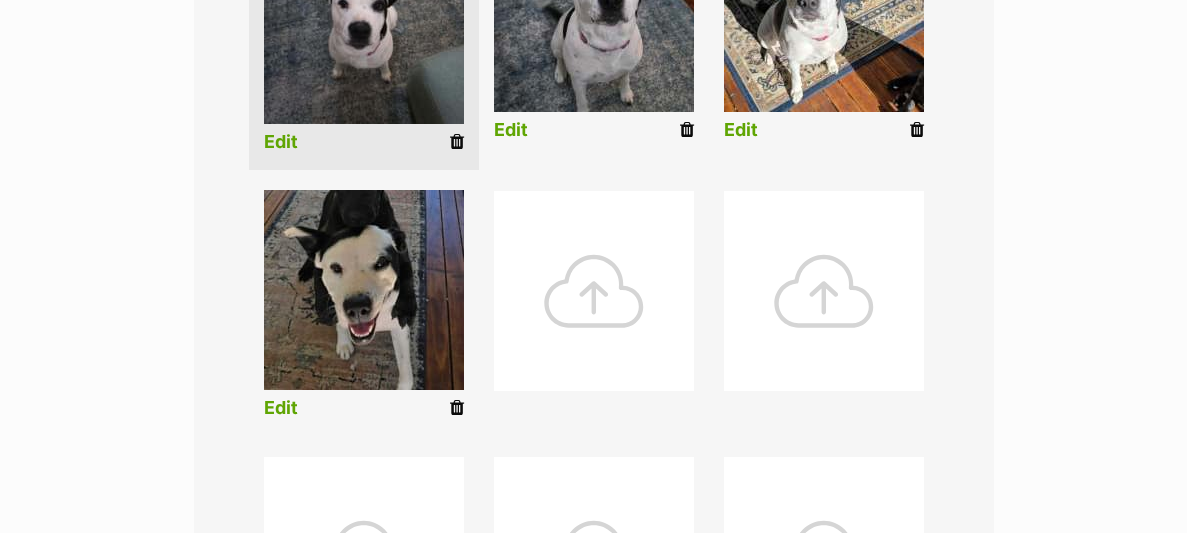 scroll, scrollTop: 669, scrollLeft: 0, axis: vertical 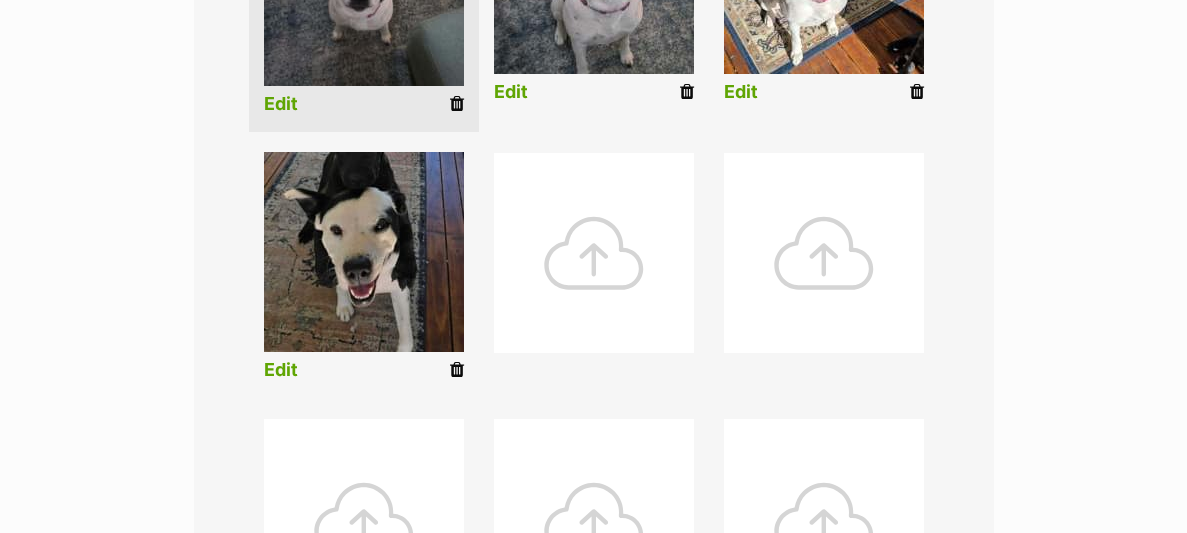 click on "Edit" at bounding box center [281, 370] 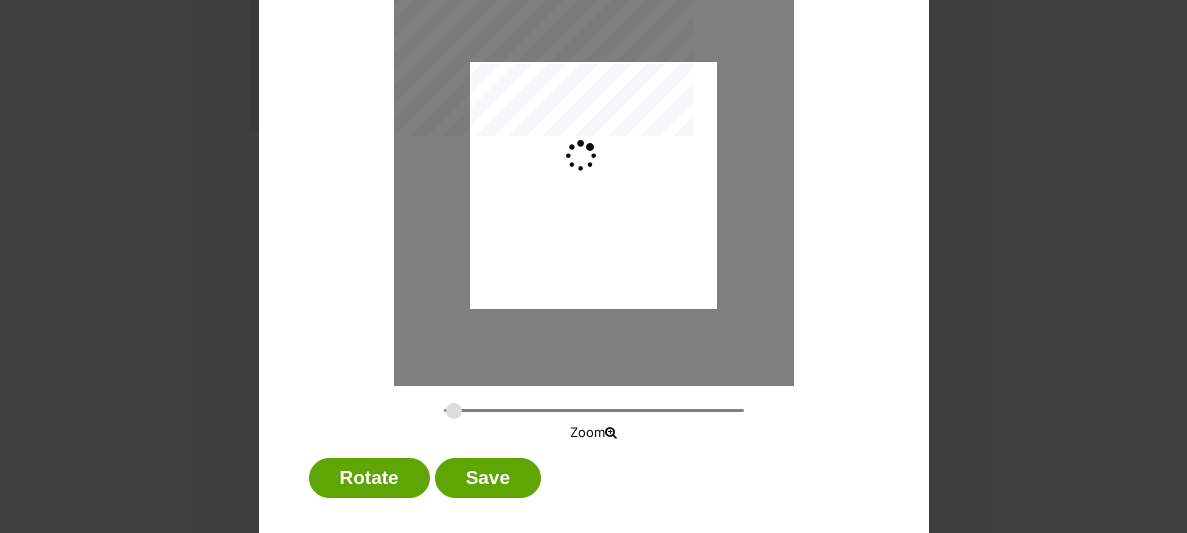 scroll, scrollTop: 0, scrollLeft: 0, axis: both 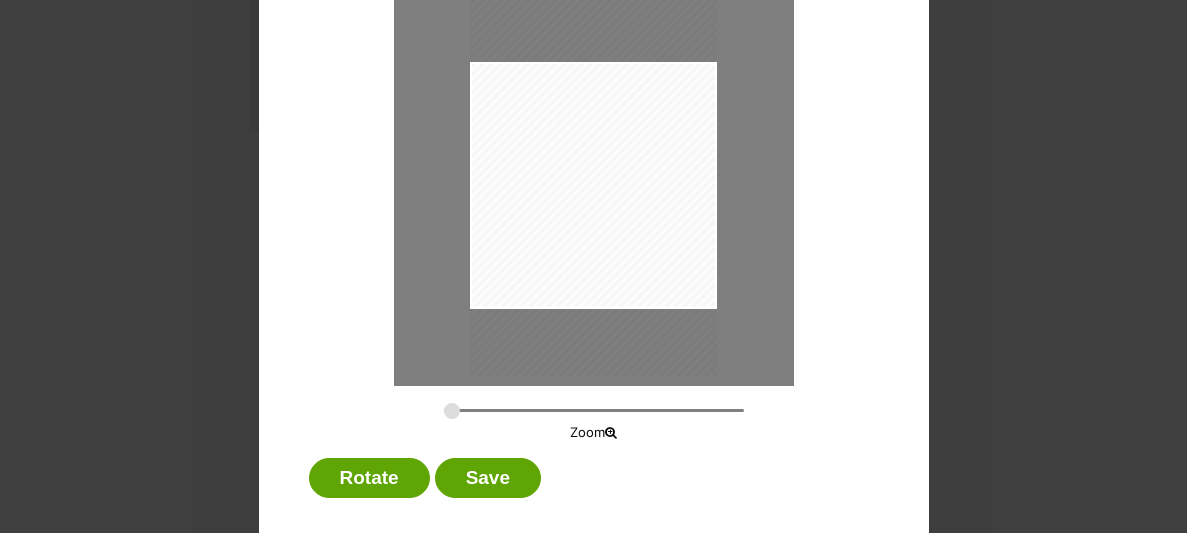 drag, startPoint x: 635, startPoint y: 179, endPoint x: 631, endPoint y: 168, distance: 11.7046995 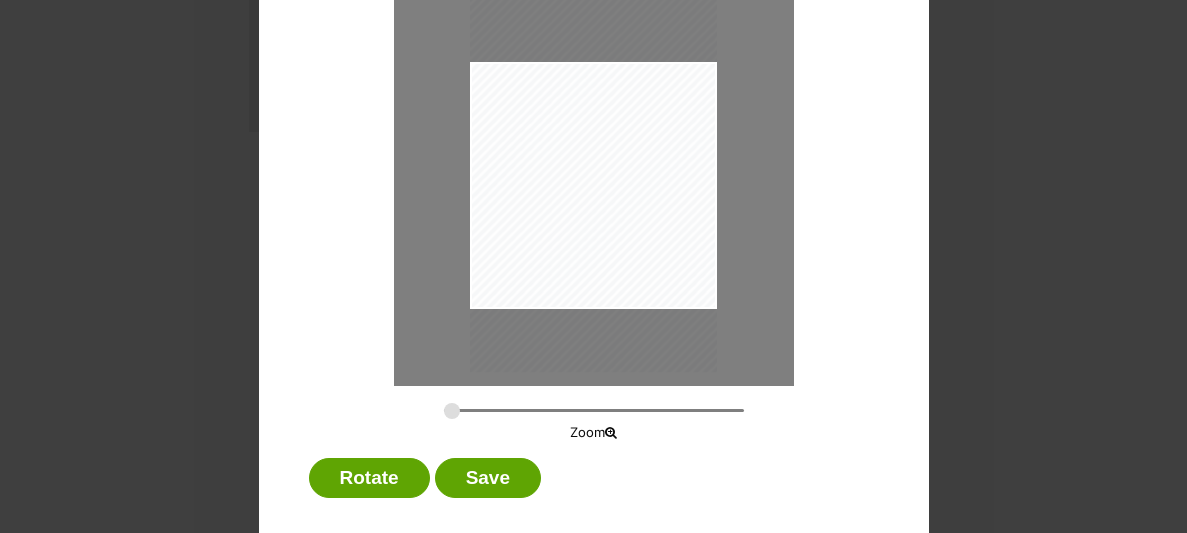 click at bounding box center (593, 171) 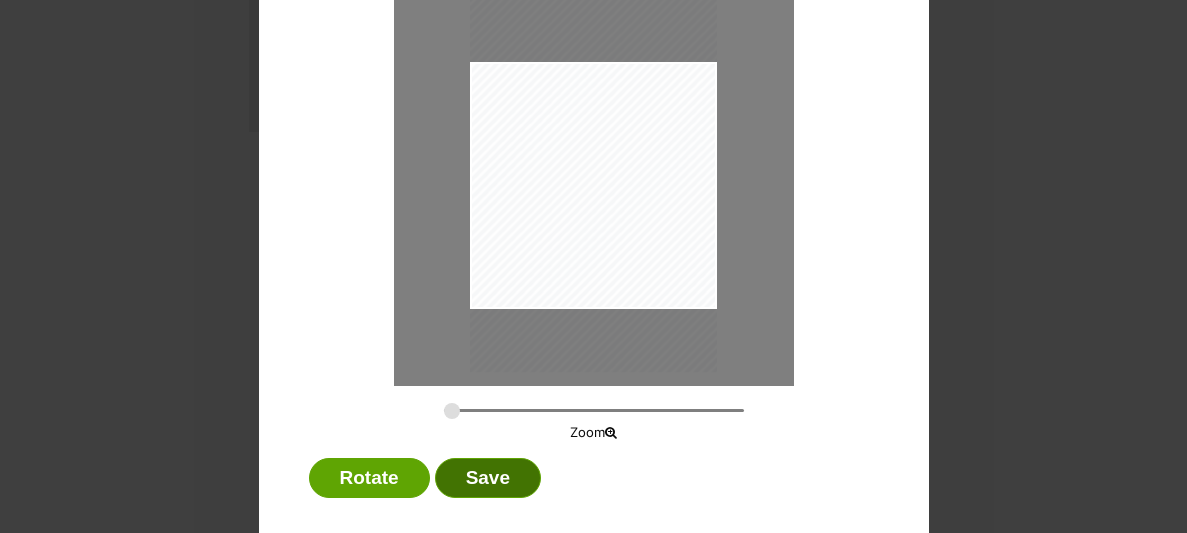 click on "Save" at bounding box center (488, 478) 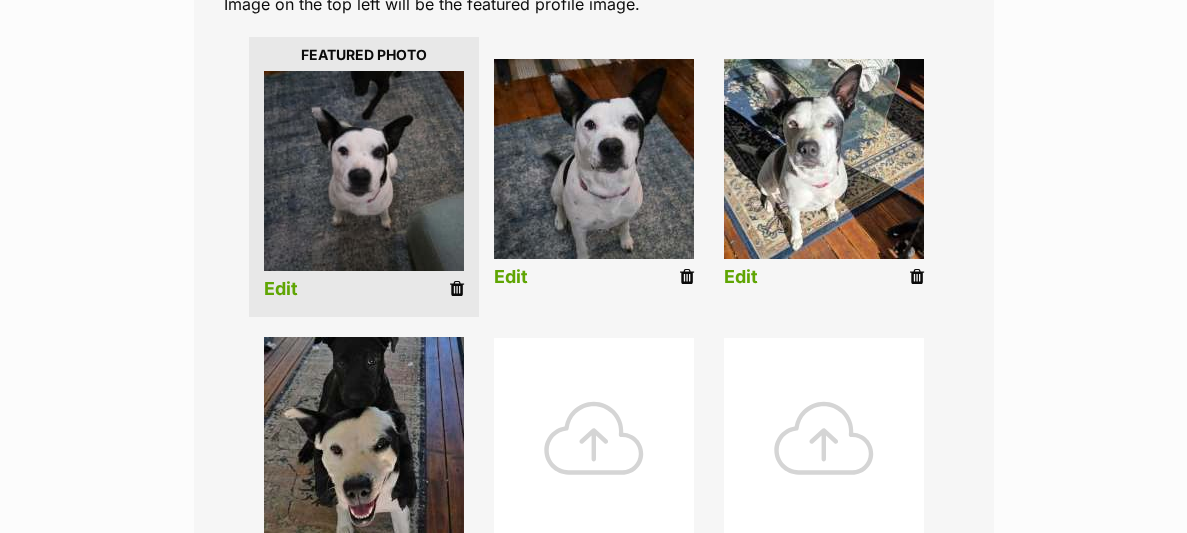 scroll, scrollTop: 477, scrollLeft: 0, axis: vertical 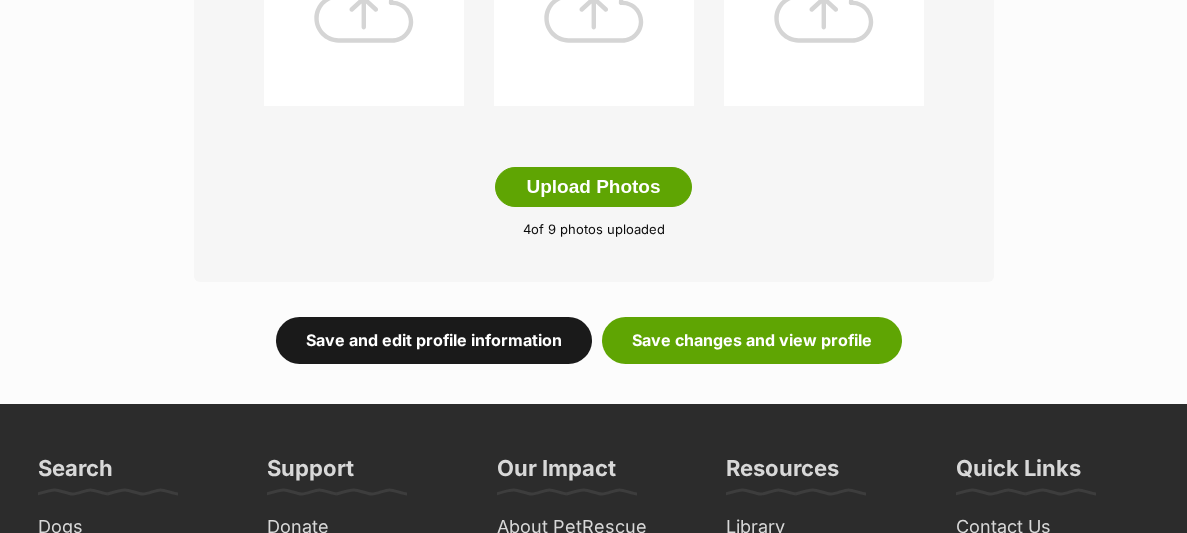click on "Save and edit profile information" at bounding box center [434, 340] 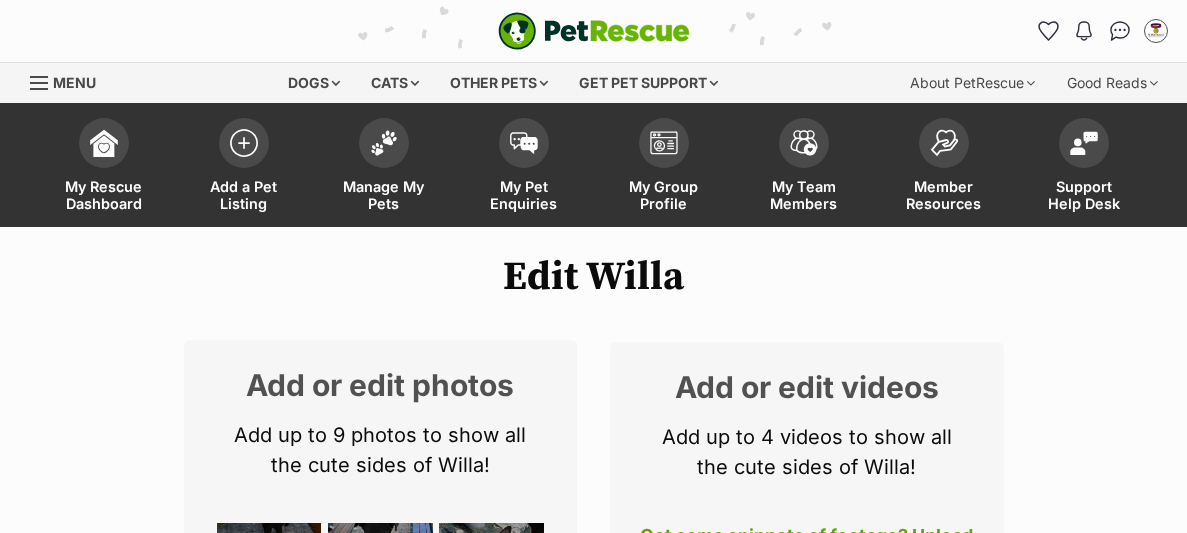 scroll, scrollTop: 397, scrollLeft: 0, axis: vertical 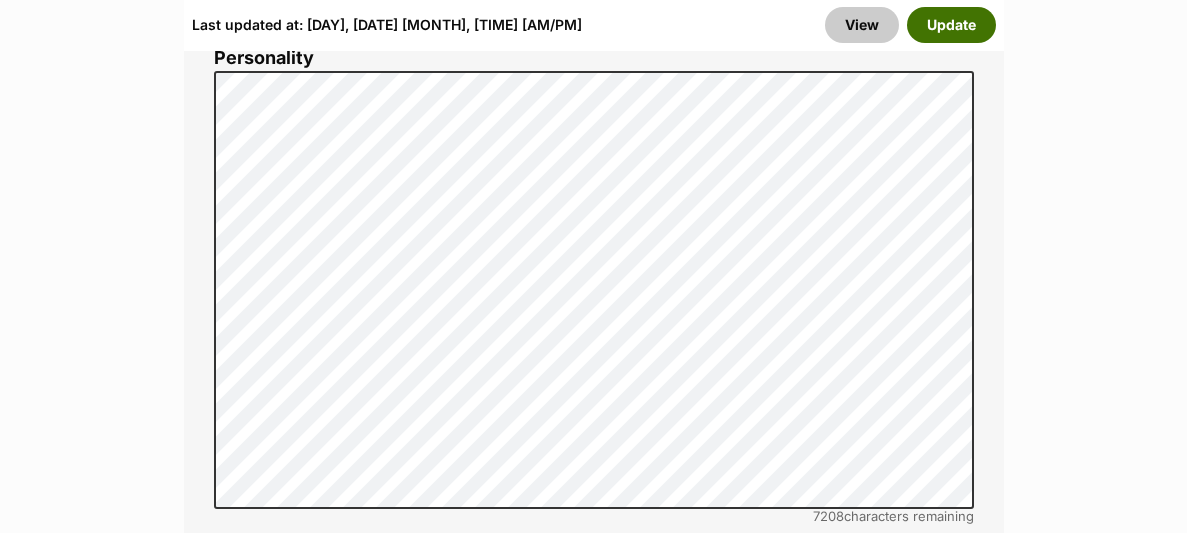 click on "Update" at bounding box center [951, 25] 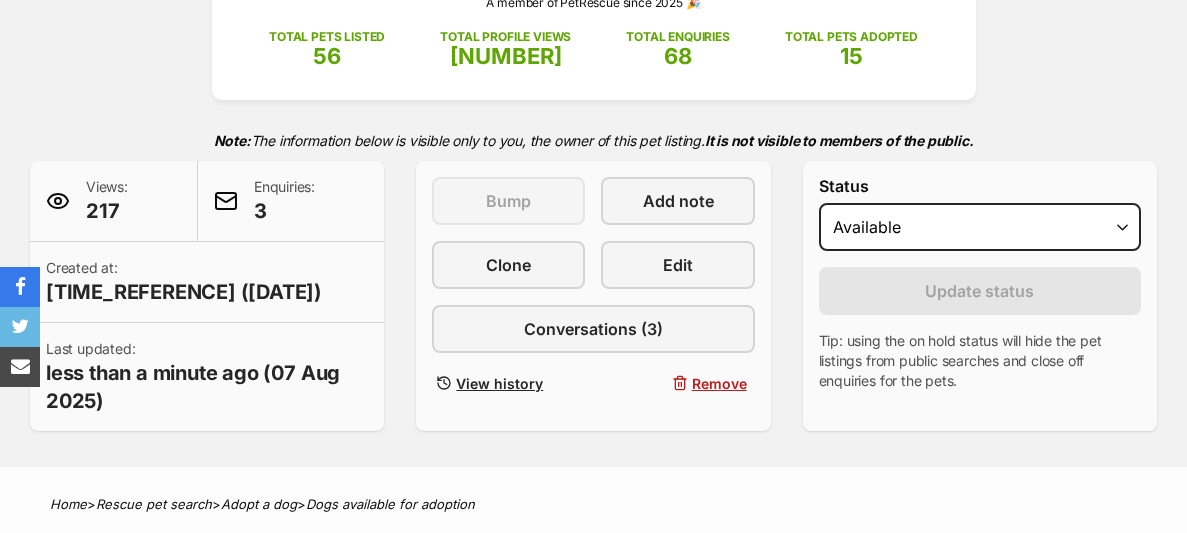 scroll, scrollTop: 0, scrollLeft: 0, axis: both 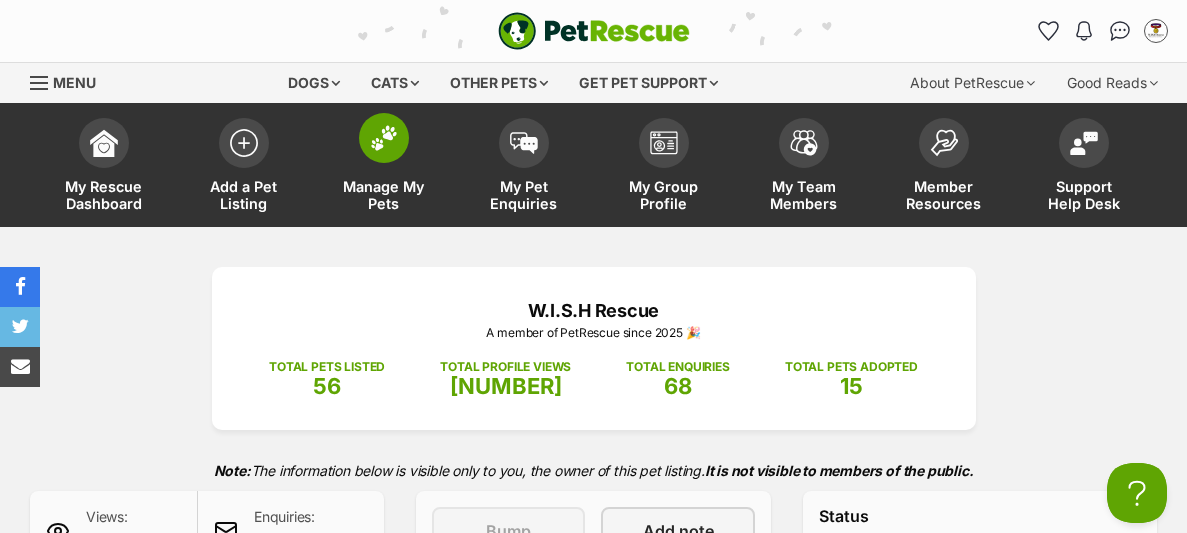 click on "Manage My Pets" at bounding box center (384, 167) 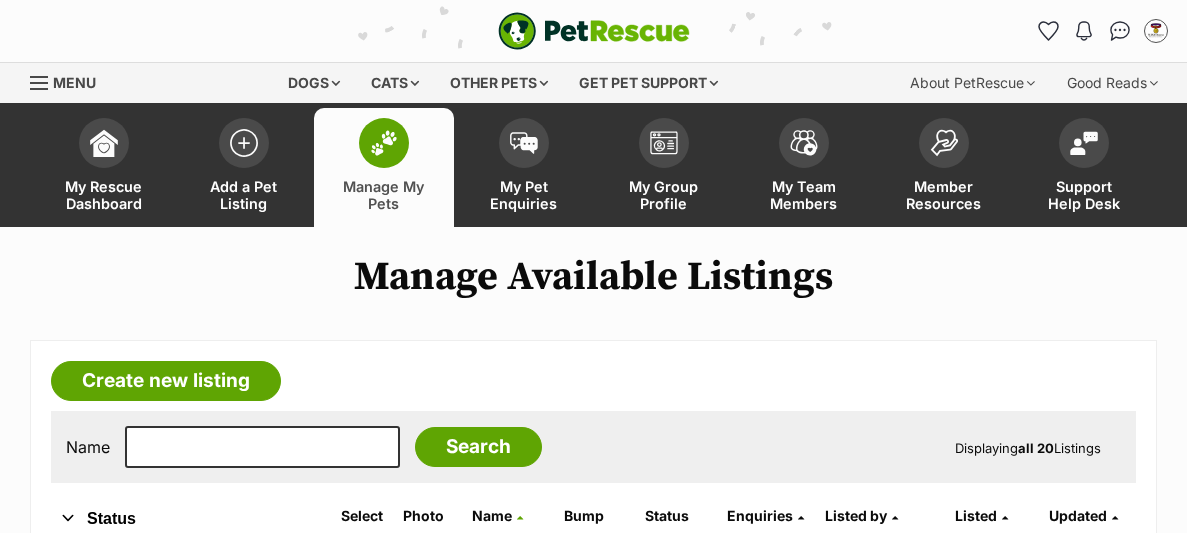 scroll, scrollTop: 0, scrollLeft: 0, axis: both 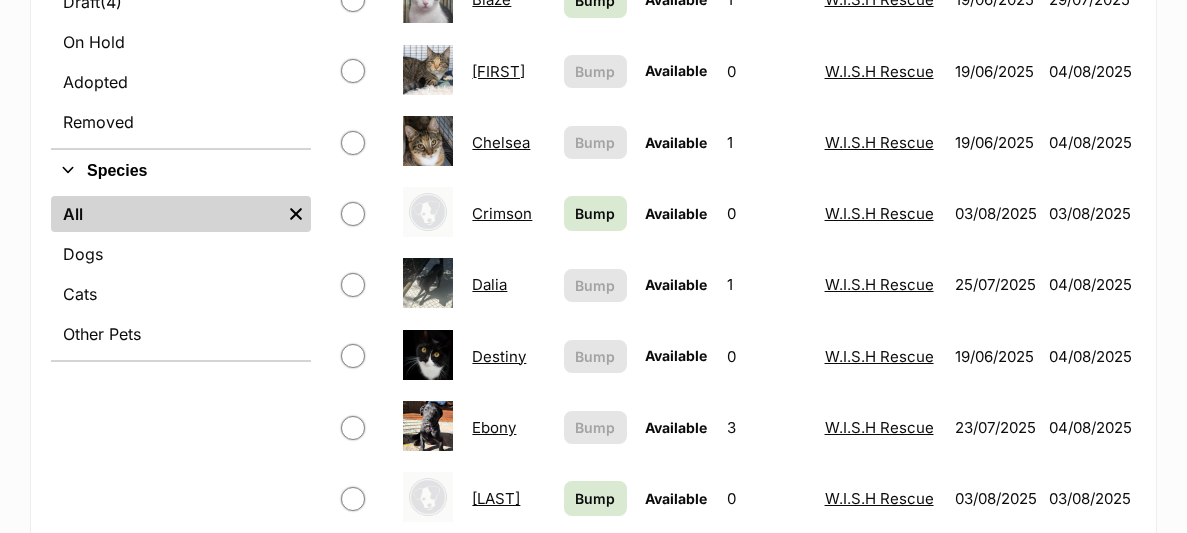 click on "Ebony" at bounding box center (494, 427) 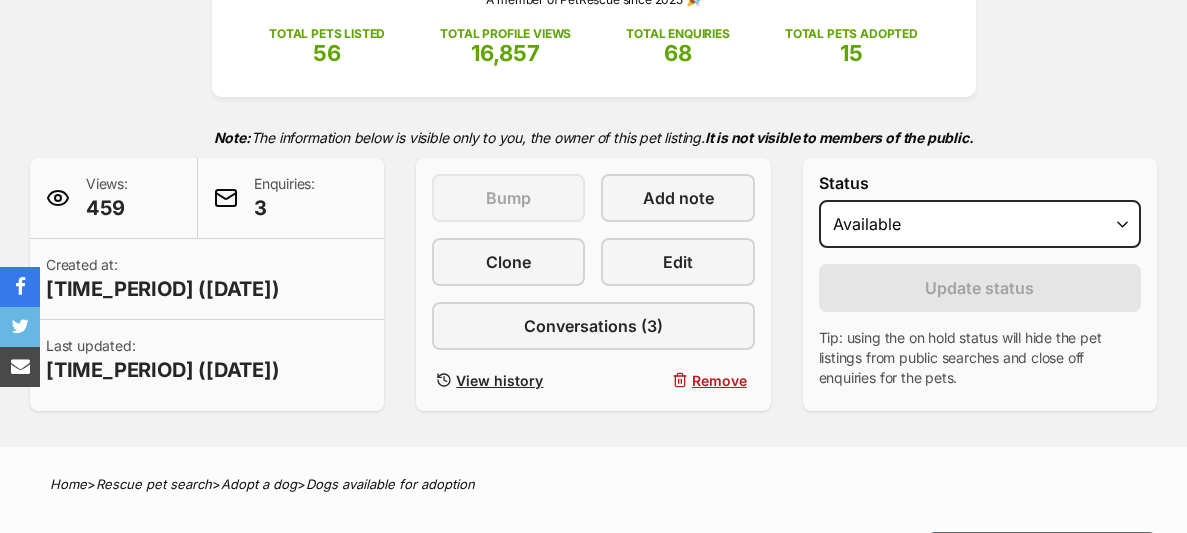 scroll, scrollTop: 389, scrollLeft: 0, axis: vertical 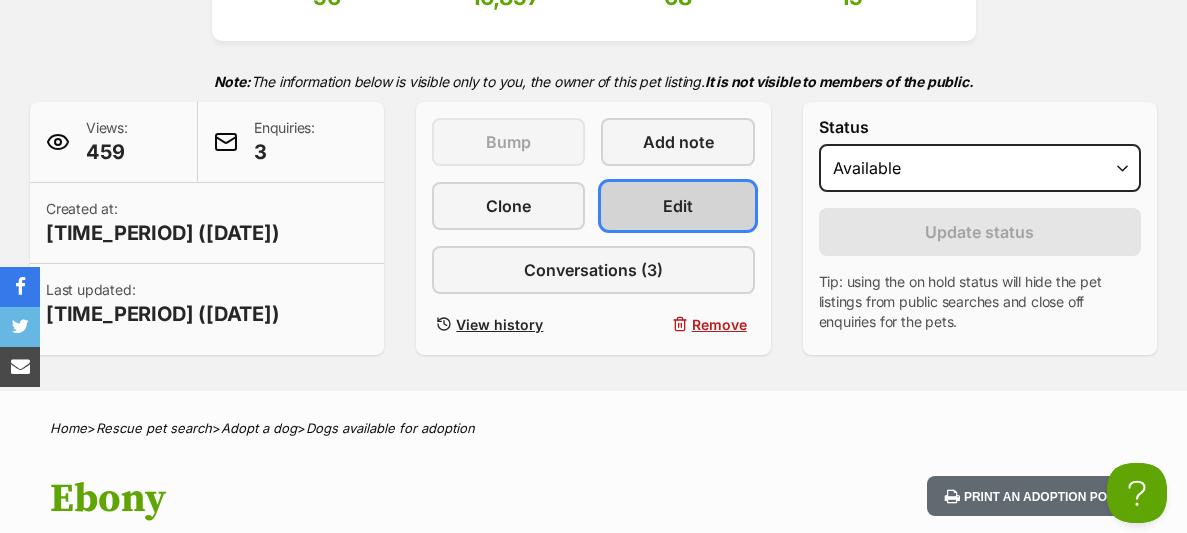 click on "Edit" at bounding box center [677, 206] 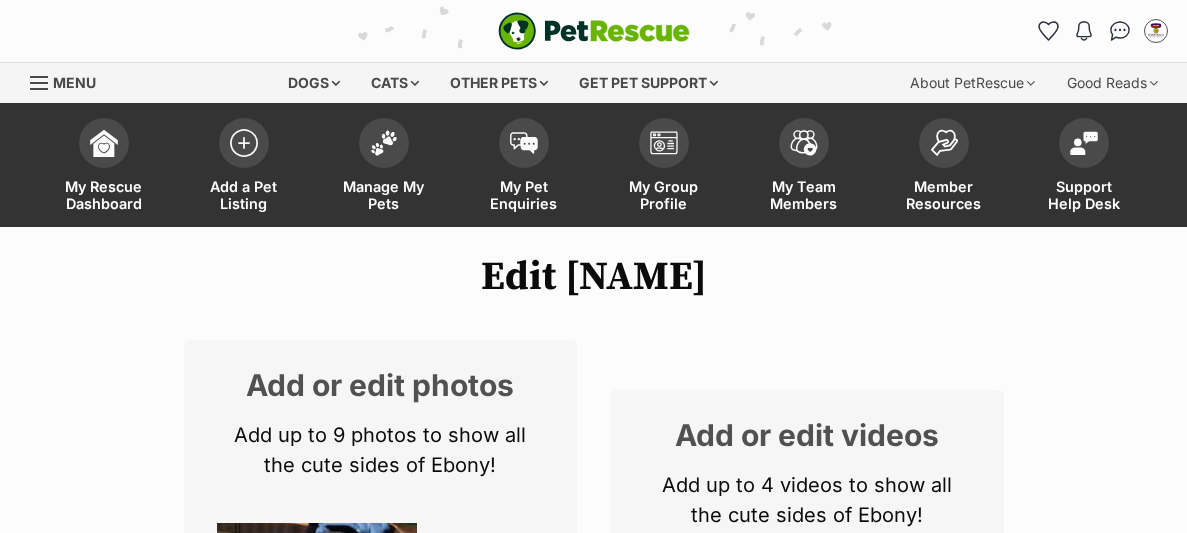 scroll, scrollTop: 305, scrollLeft: 0, axis: vertical 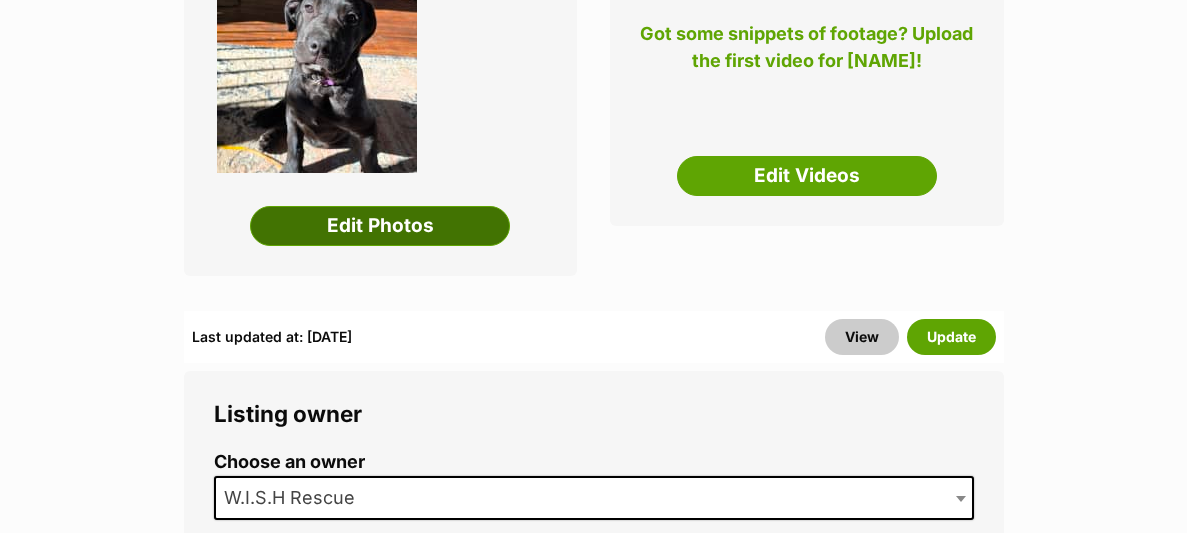 click on "Edit Photos" at bounding box center (380, 226) 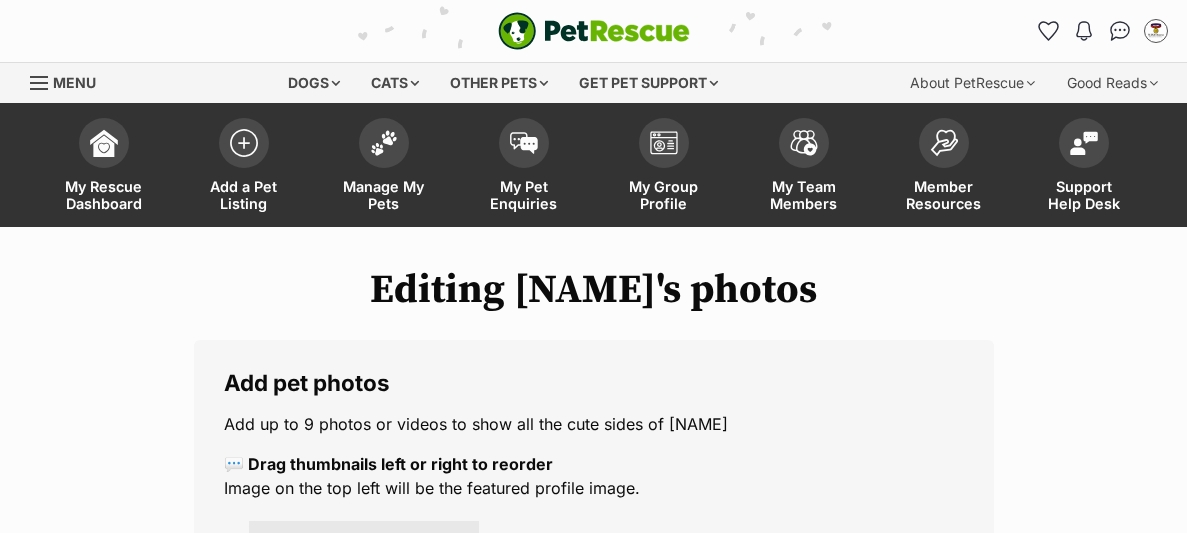 scroll, scrollTop: 236, scrollLeft: 0, axis: vertical 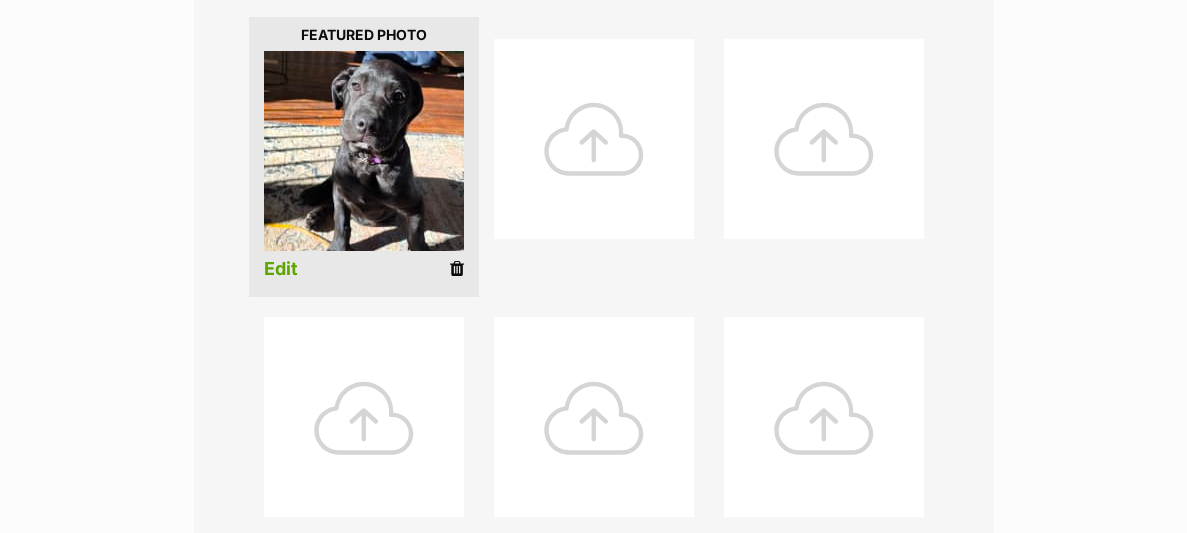 click at bounding box center (594, 139) 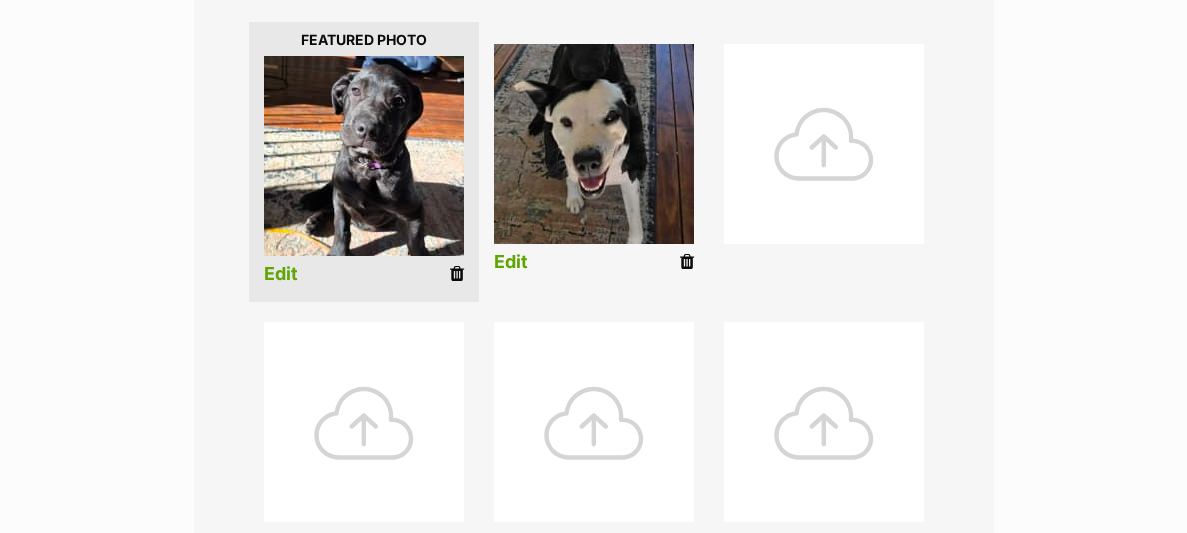 scroll, scrollTop: 498, scrollLeft: 0, axis: vertical 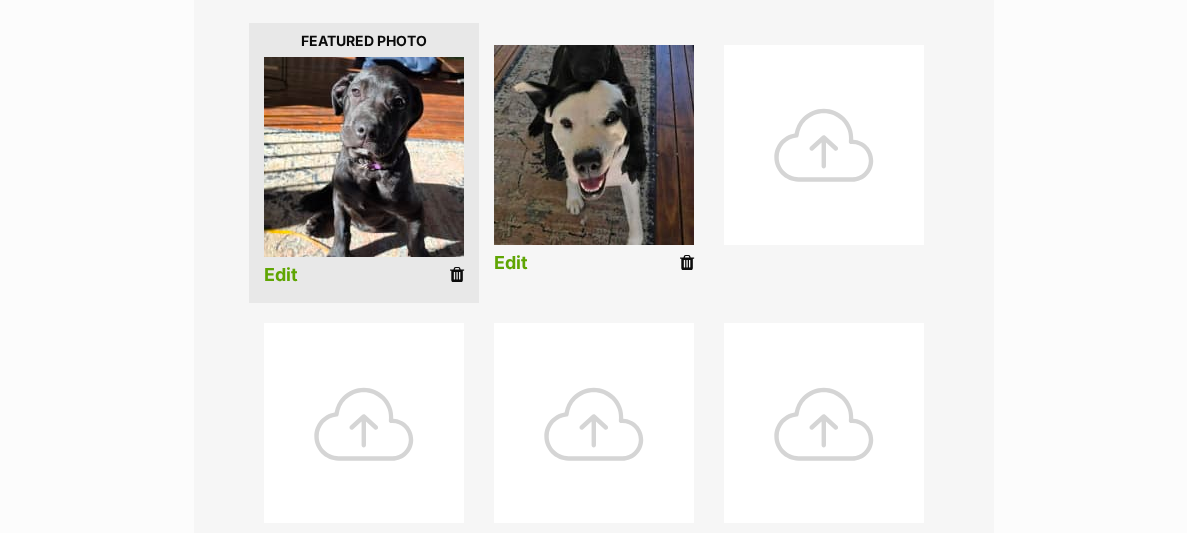 click on "Edit" at bounding box center [511, 263] 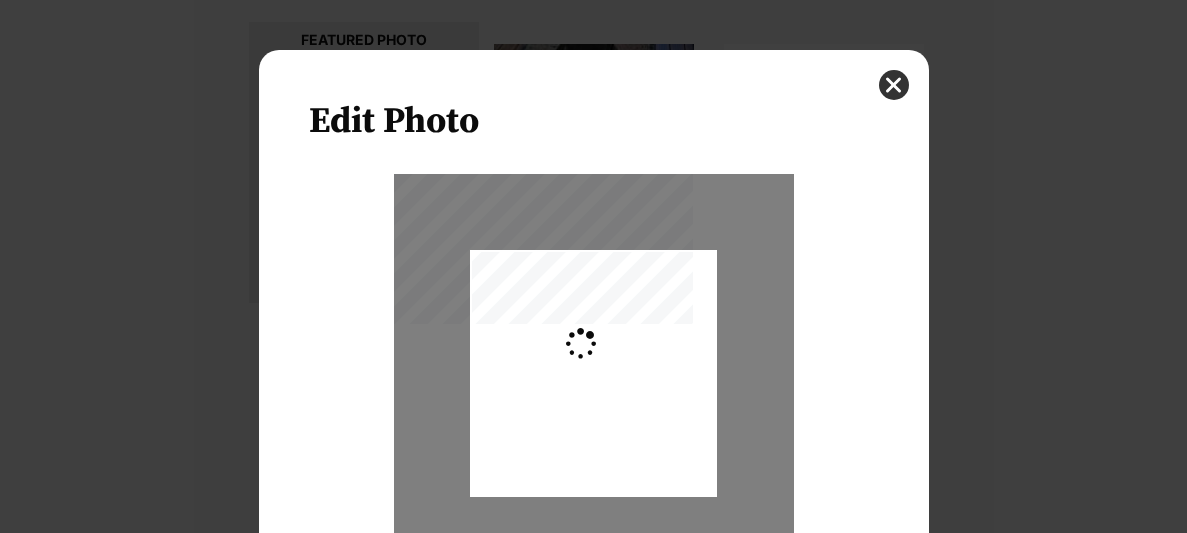 scroll, scrollTop: 0, scrollLeft: 0, axis: both 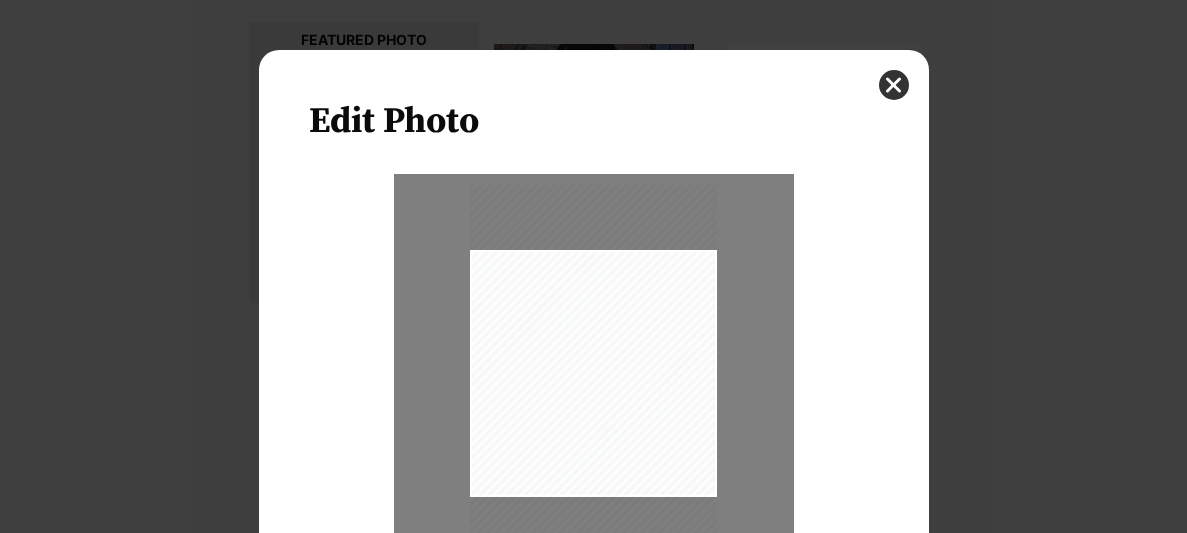 drag, startPoint x: 607, startPoint y: 333, endPoint x: 607, endPoint y: 346, distance: 13 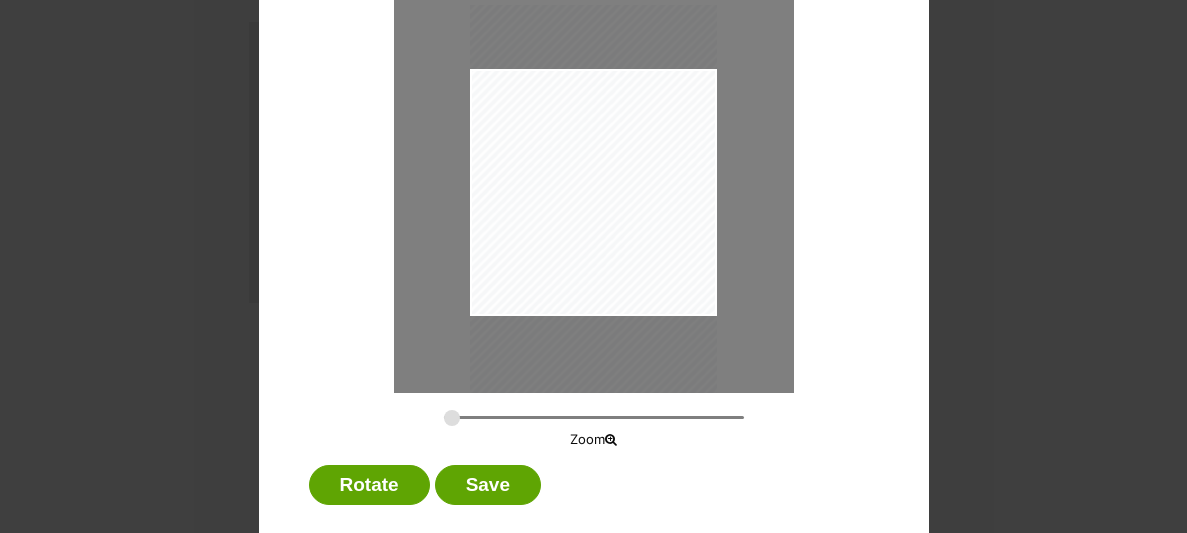 scroll, scrollTop: 213, scrollLeft: 0, axis: vertical 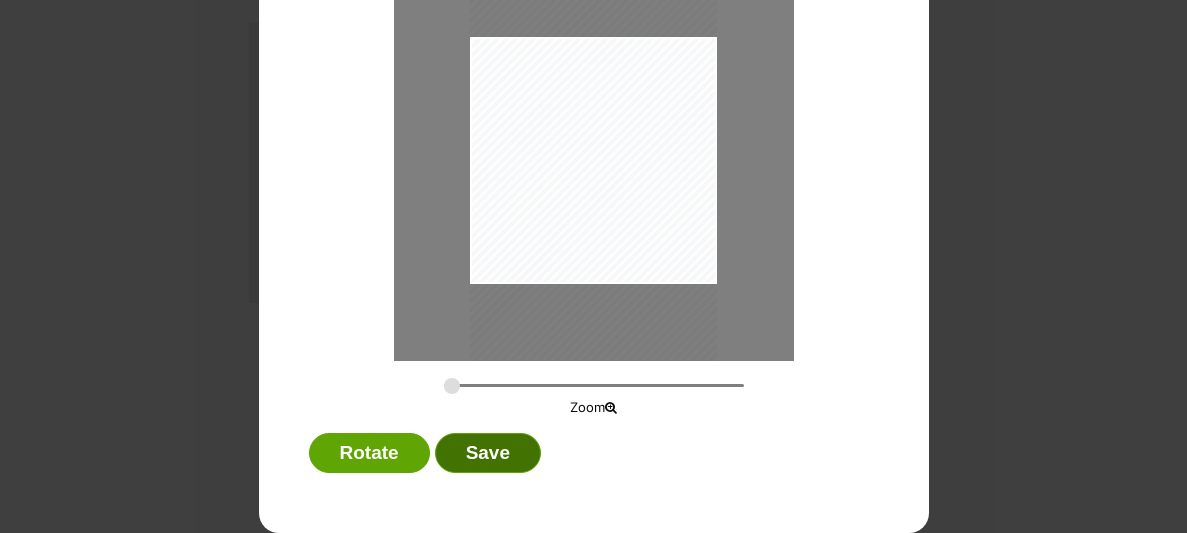 click on "Save" at bounding box center (488, 453) 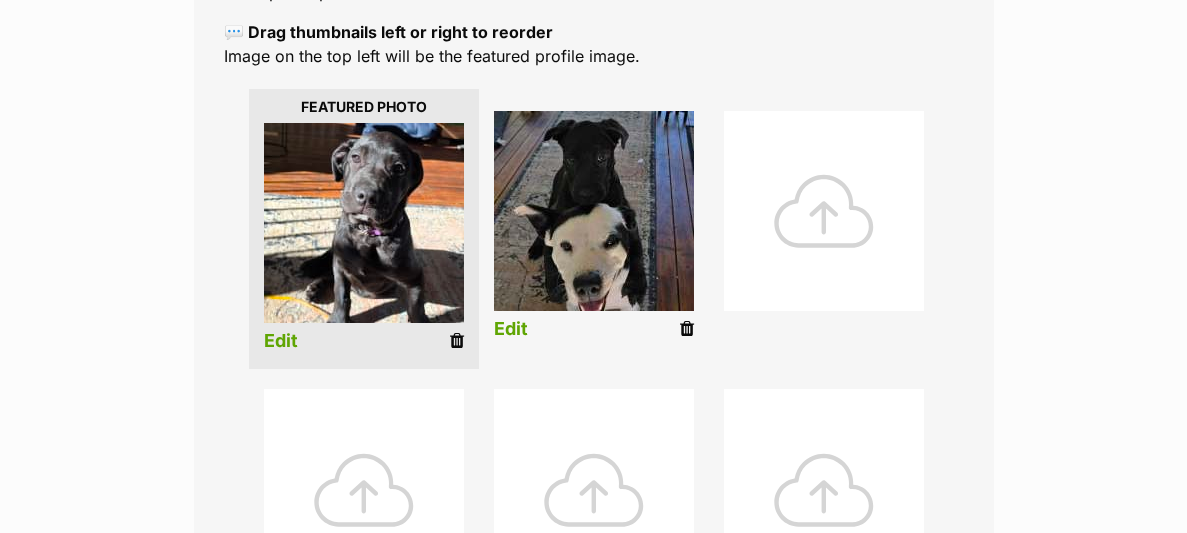 scroll, scrollTop: 435, scrollLeft: 0, axis: vertical 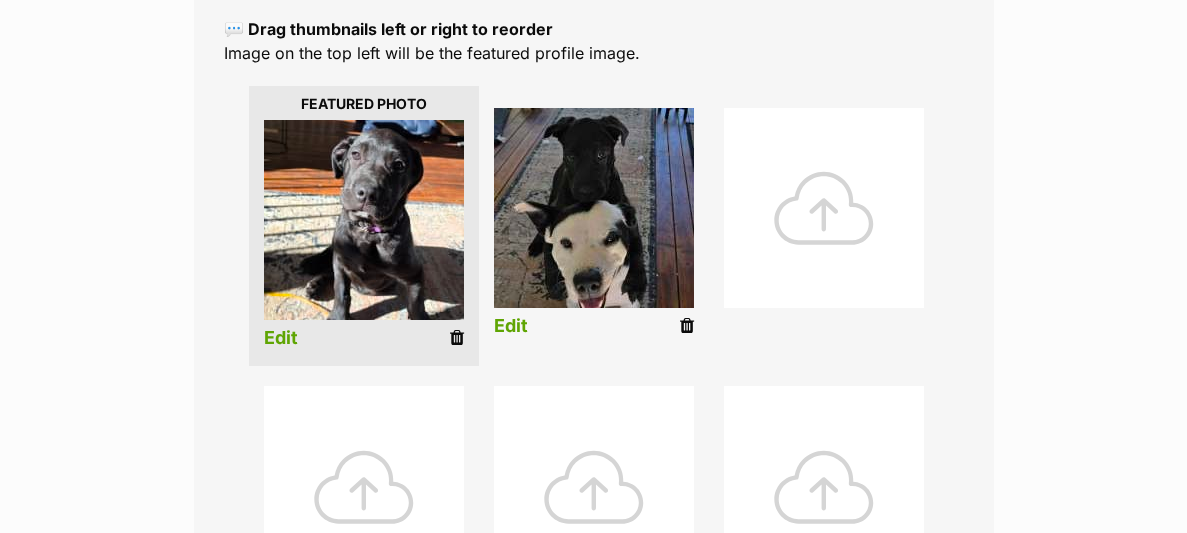click on "Edit" at bounding box center [511, 326] 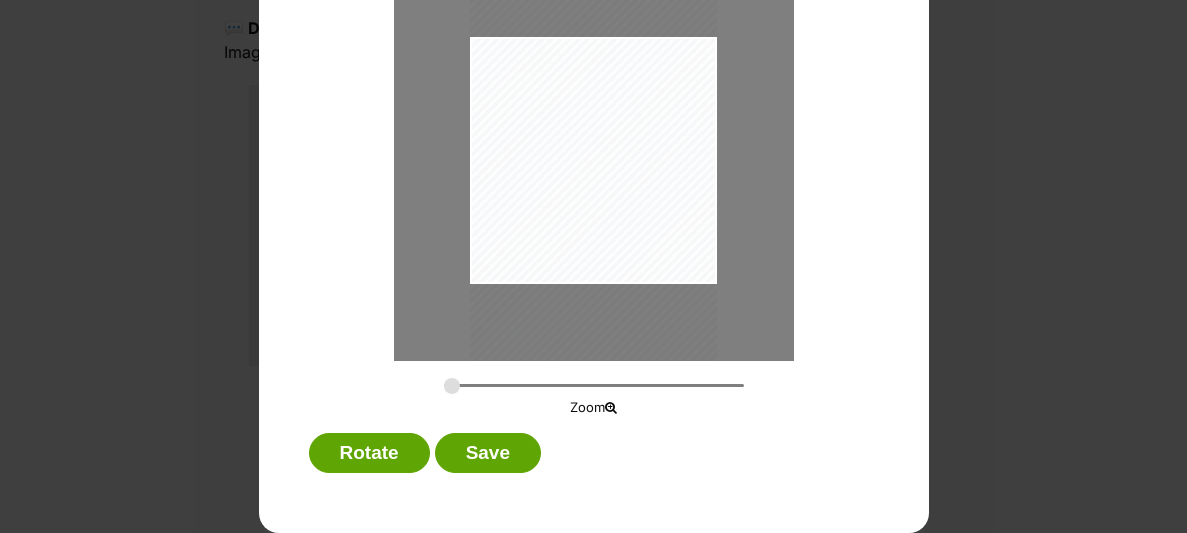 scroll, scrollTop: 0, scrollLeft: 0, axis: both 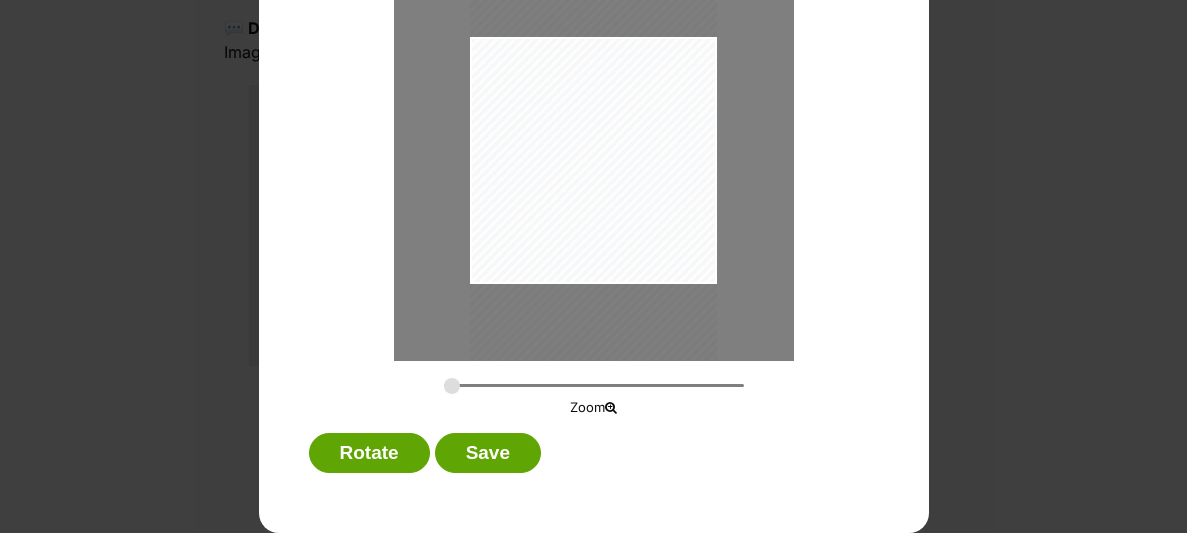 drag, startPoint x: 645, startPoint y: 203, endPoint x: 644, endPoint y: 189, distance: 14.035668 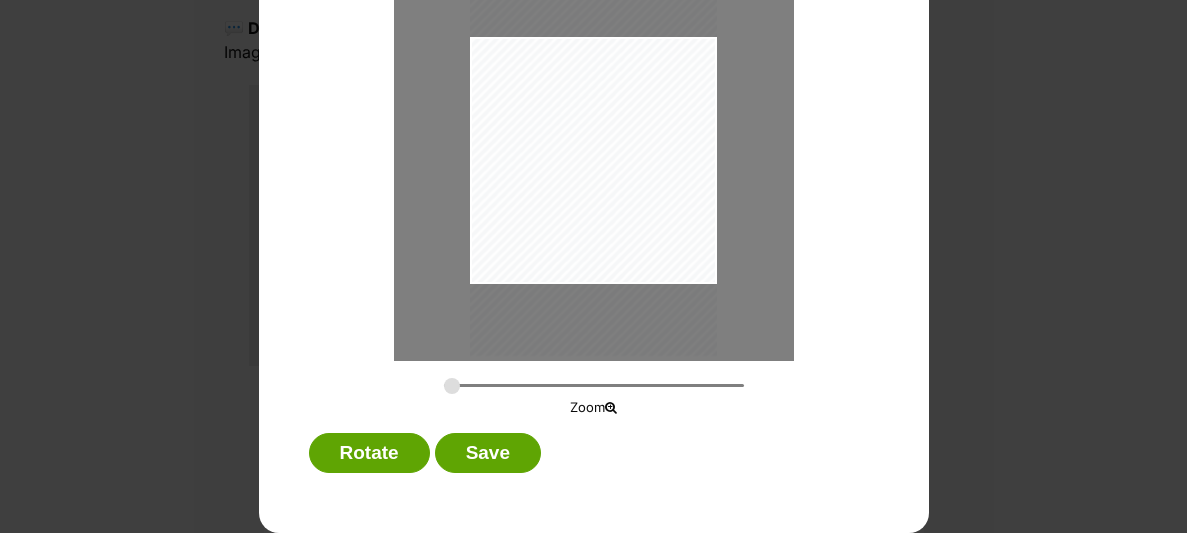 click at bounding box center [593, 155] 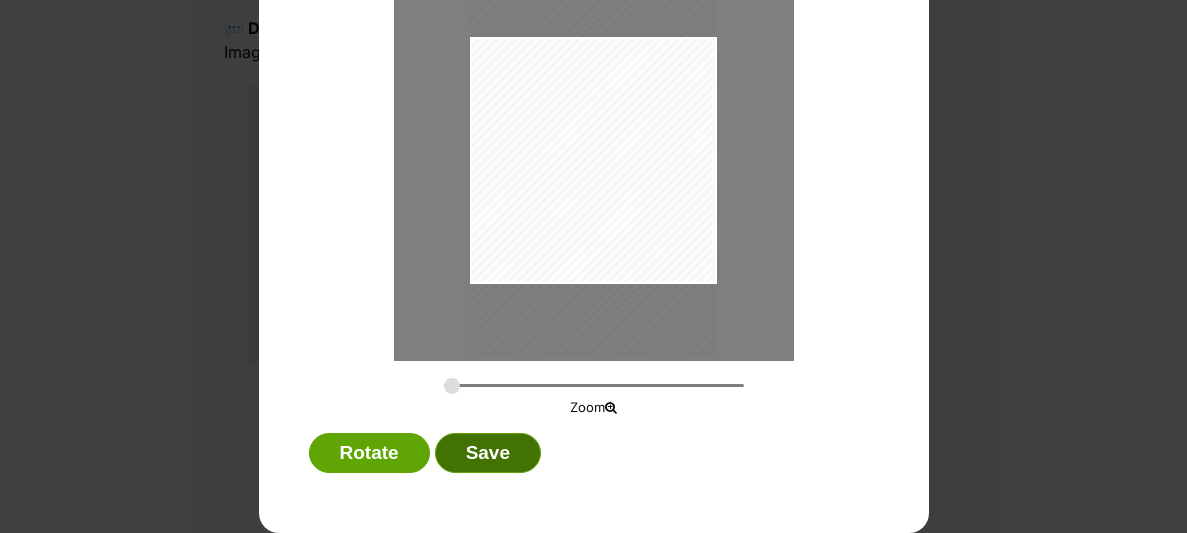 click on "Save" at bounding box center [488, 453] 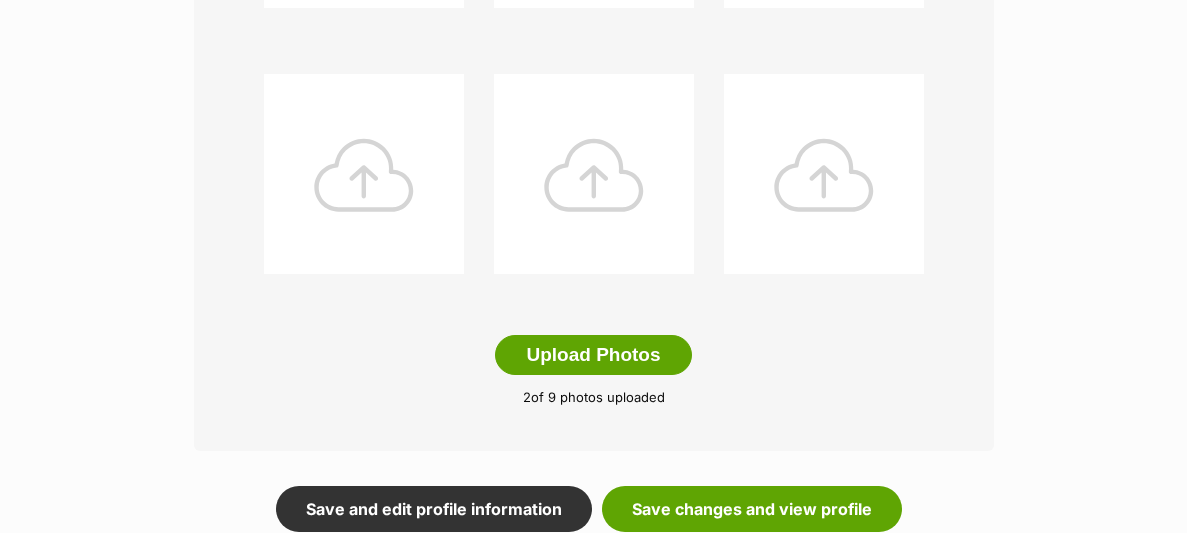 scroll, scrollTop: 1030, scrollLeft: 0, axis: vertical 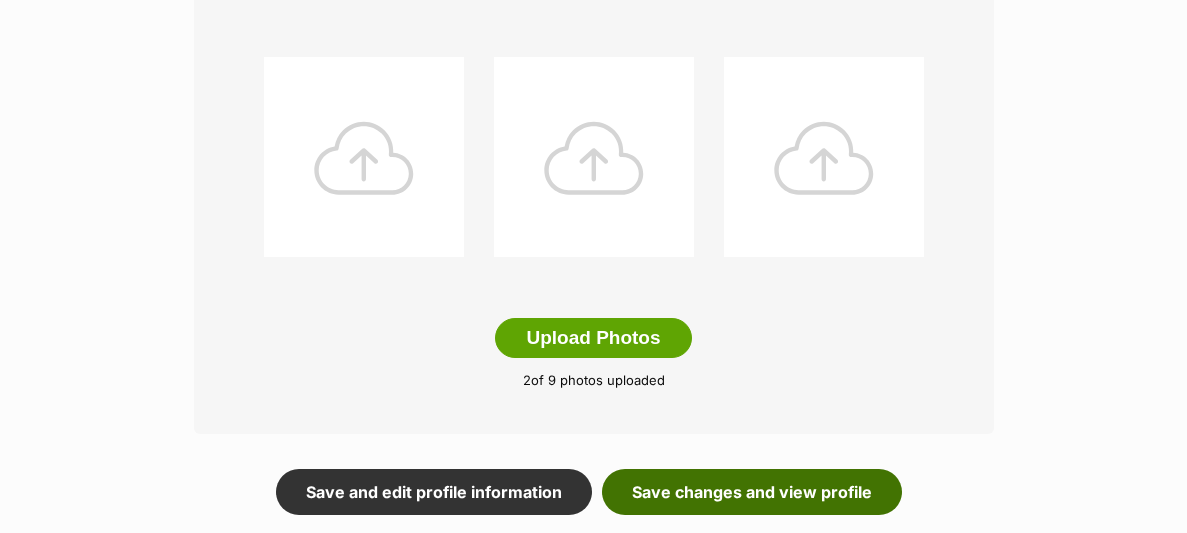 click on "Save changes and view profile" at bounding box center (752, 492) 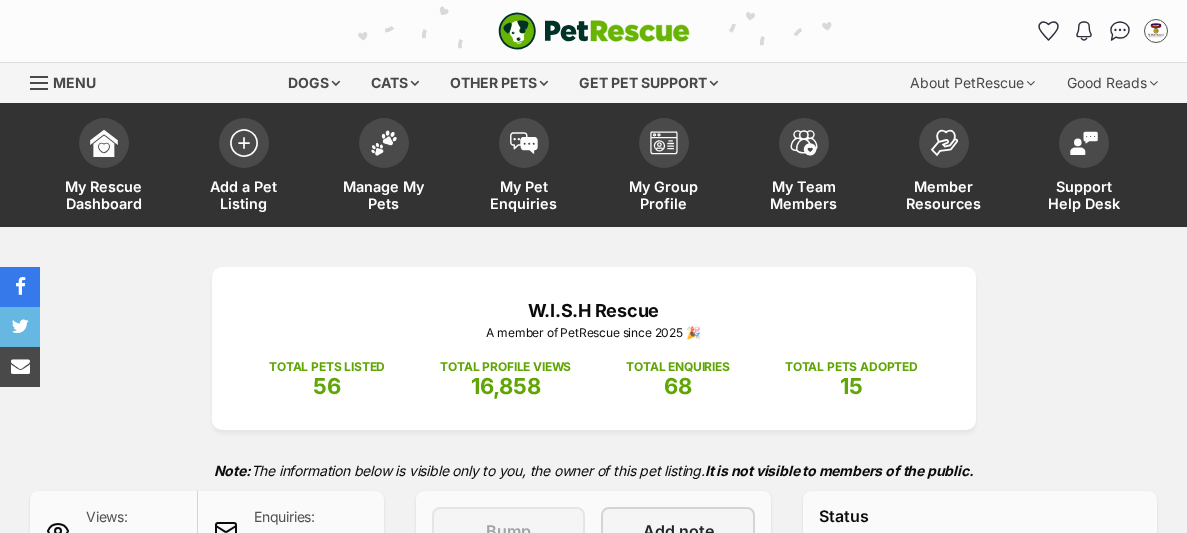 scroll, scrollTop: 0, scrollLeft: 0, axis: both 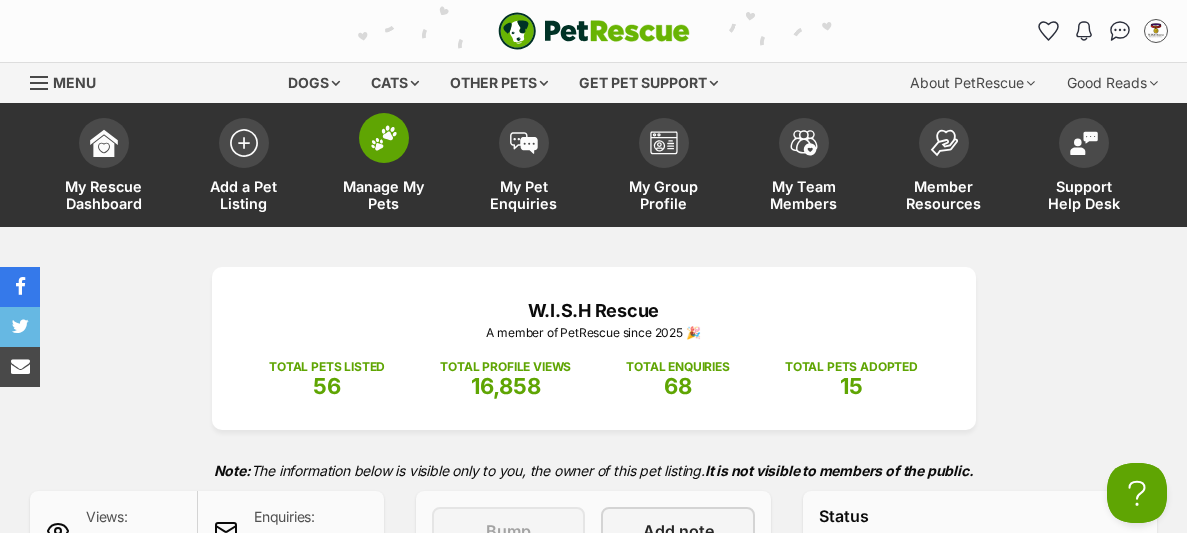 click on "Manage My Pets" at bounding box center (384, 195) 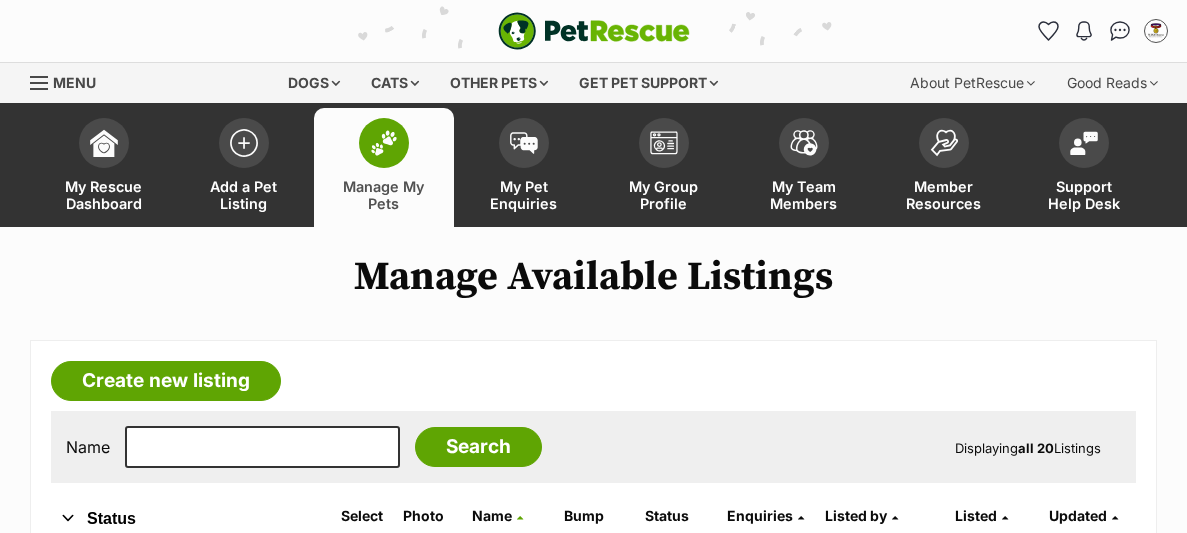 scroll, scrollTop: 0, scrollLeft: 0, axis: both 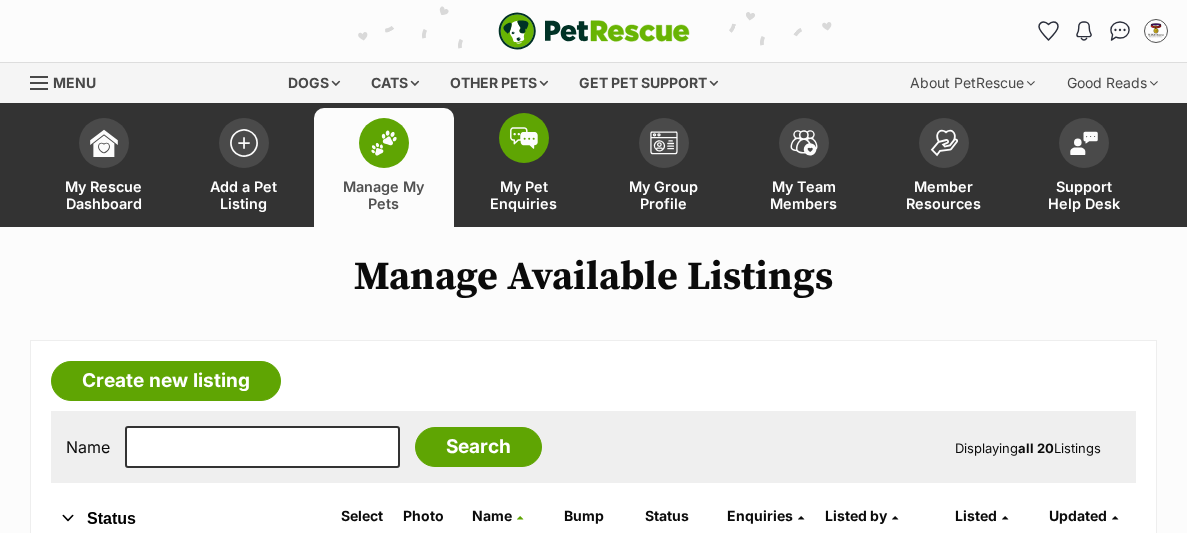 click on "My Pet Enquiries" at bounding box center (524, 195) 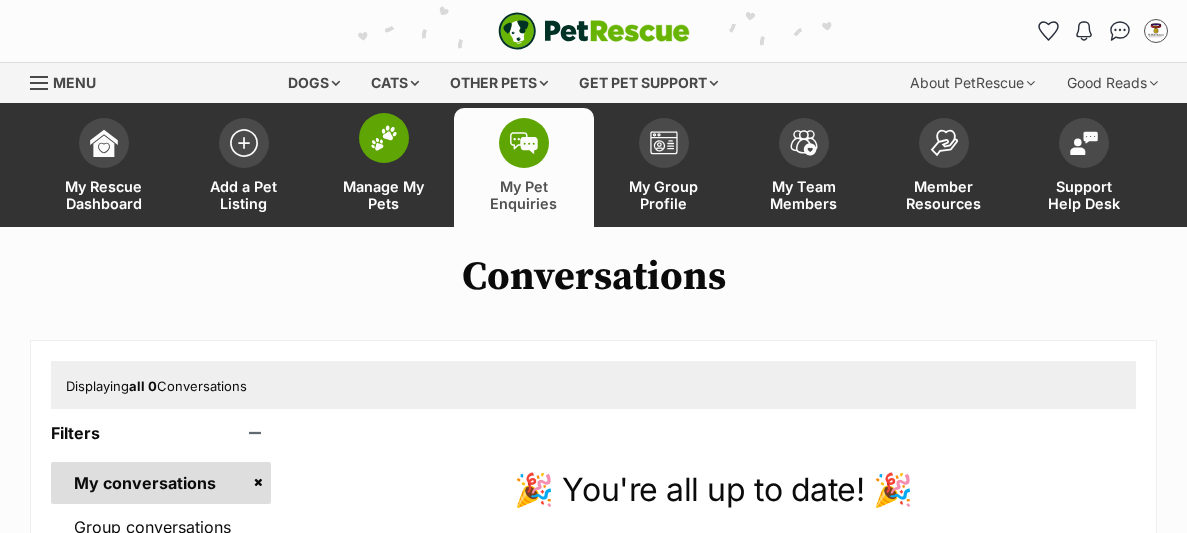 scroll, scrollTop: 0, scrollLeft: 0, axis: both 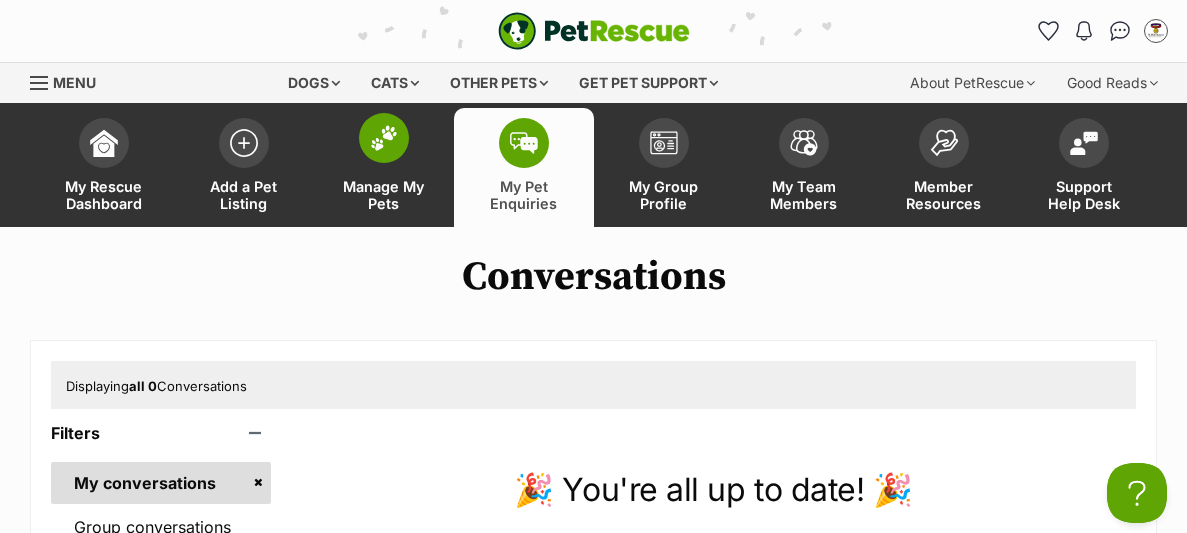 click on "Manage My Pets" at bounding box center (384, 167) 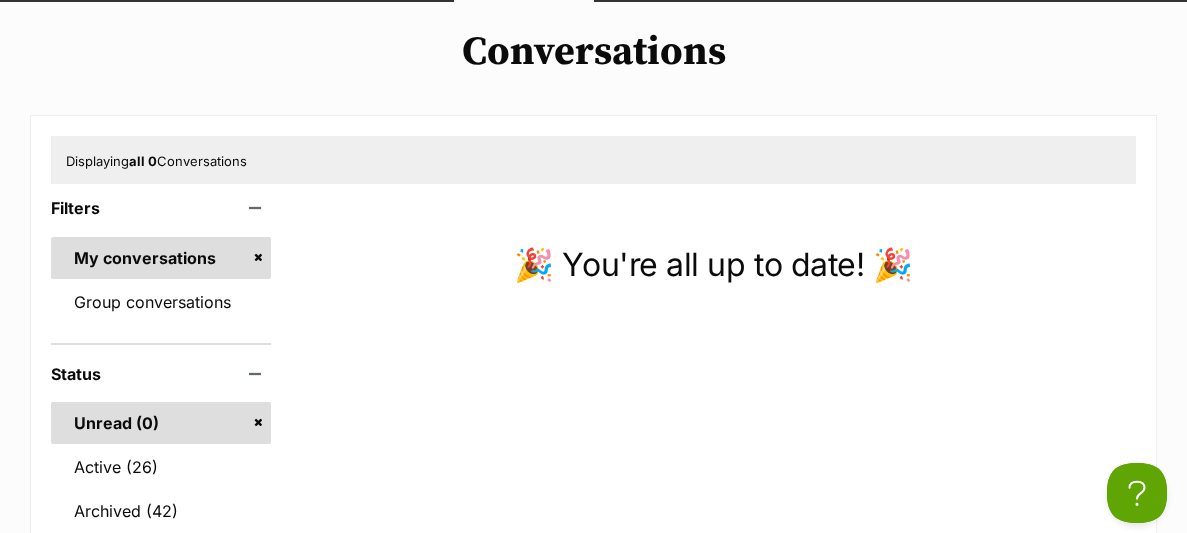 scroll, scrollTop: 229, scrollLeft: 0, axis: vertical 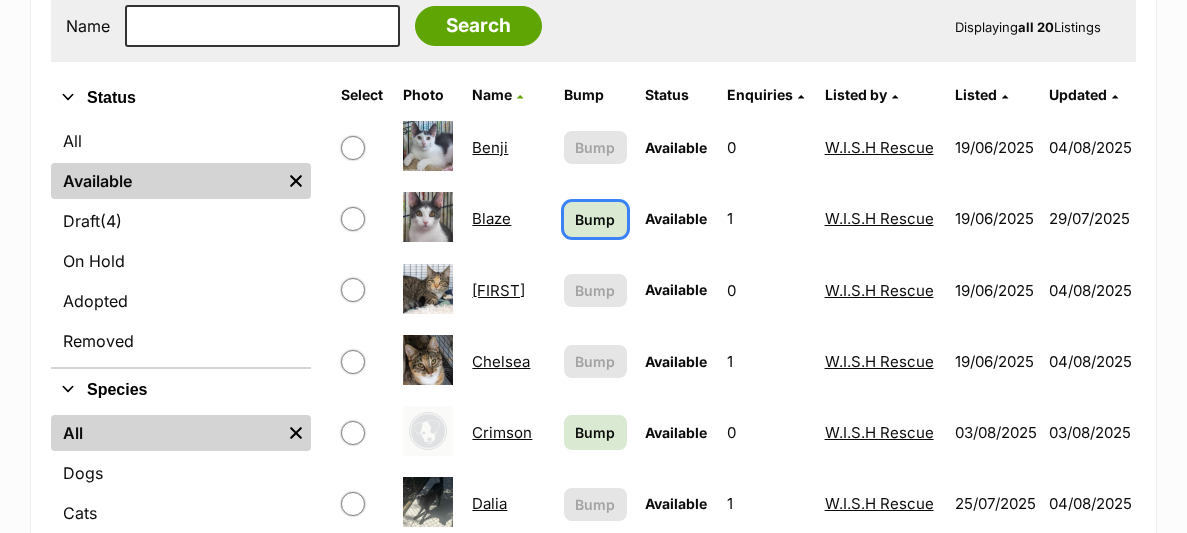 click on "Bump" at bounding box center (596, 219) 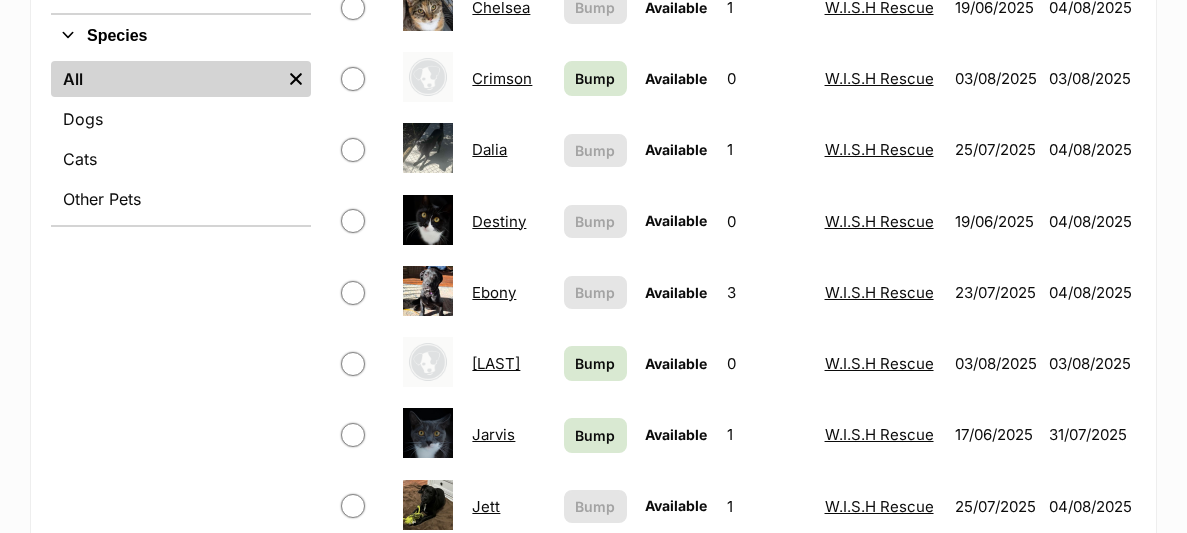 scroll, scrollTop: 835, scrollLeft: 0, axis: vertical 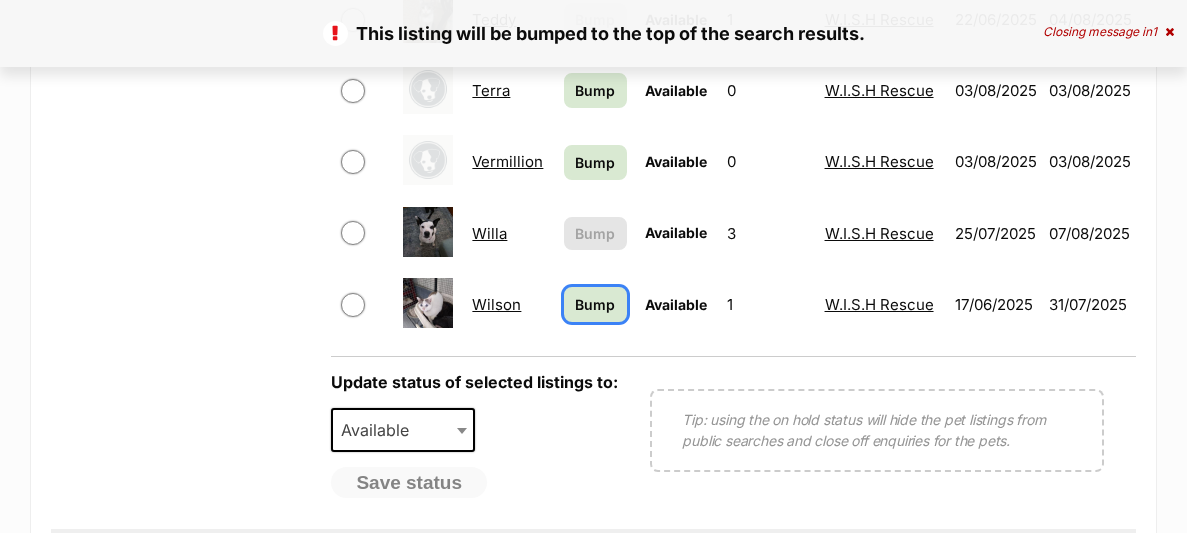 click on "Bump" at bounding box center (595, 304) 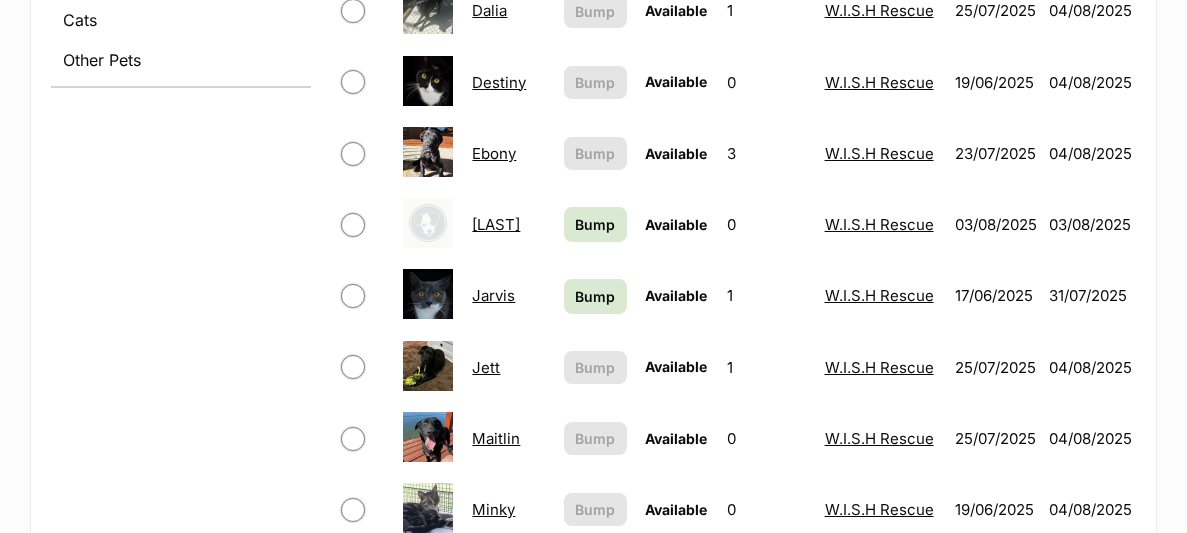 scroll, scrollTop: 934, scrollLeft: 0, axis: vertical 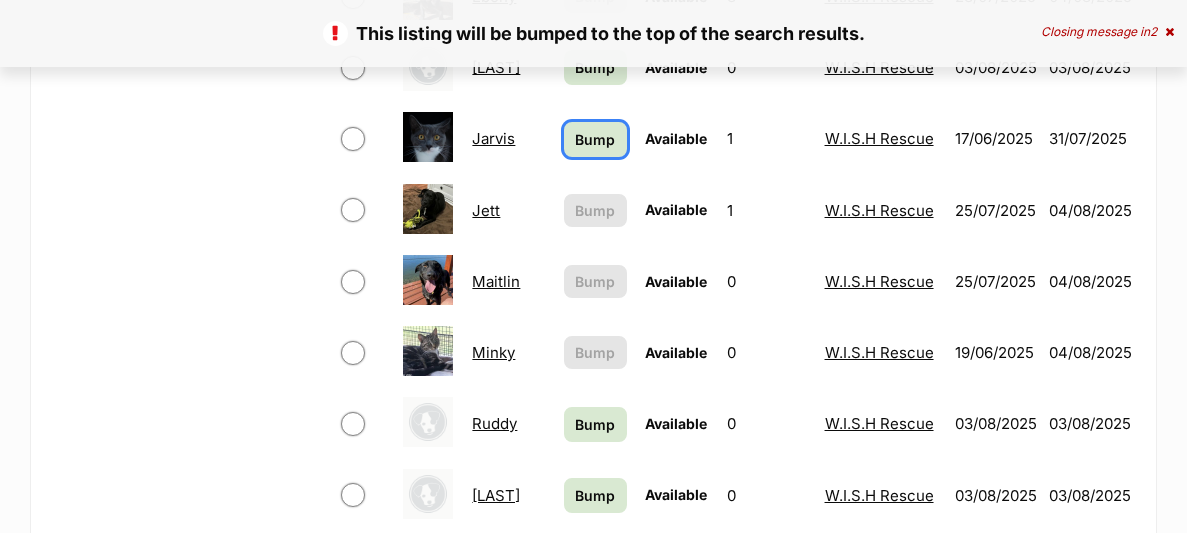 click on "Bump" at bounding box center (595, 139) 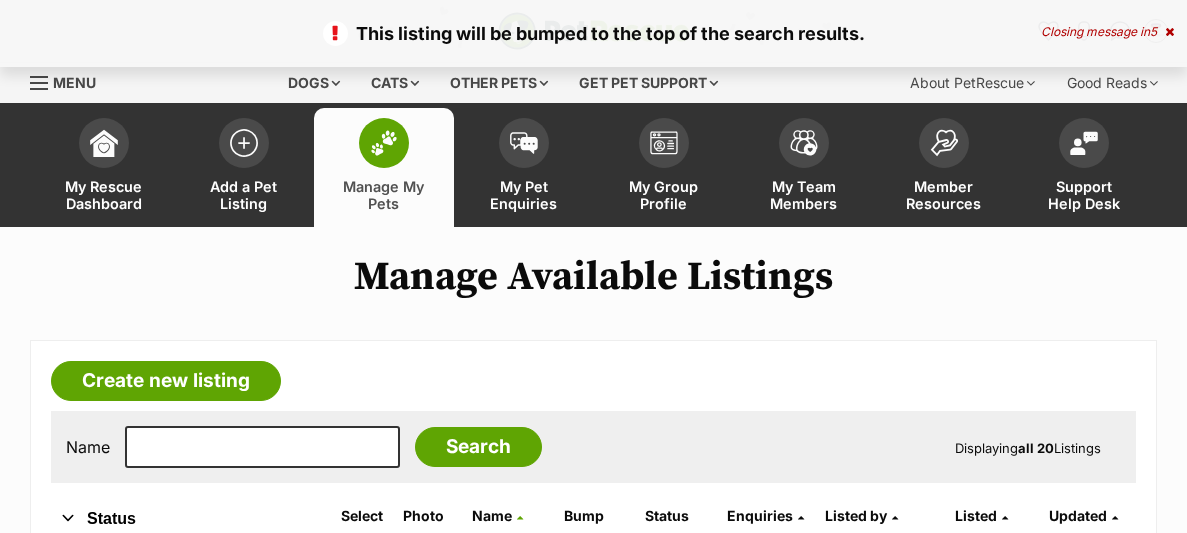 scroll, scrollTop: 0, scrollLeft: 0, axis: both 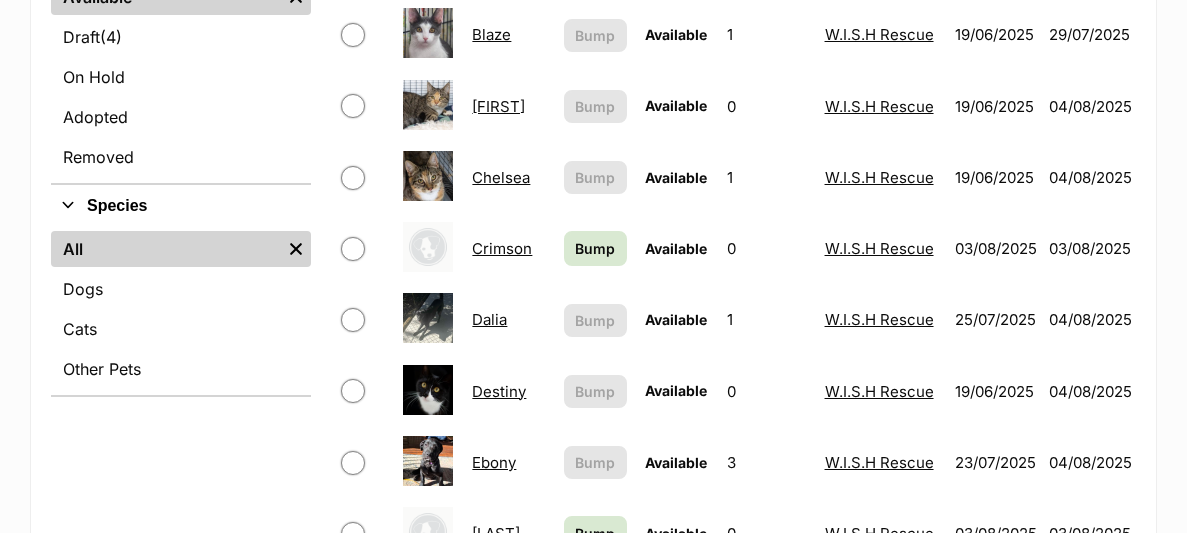 click on "Crimson" at bounding box center [502, 248] 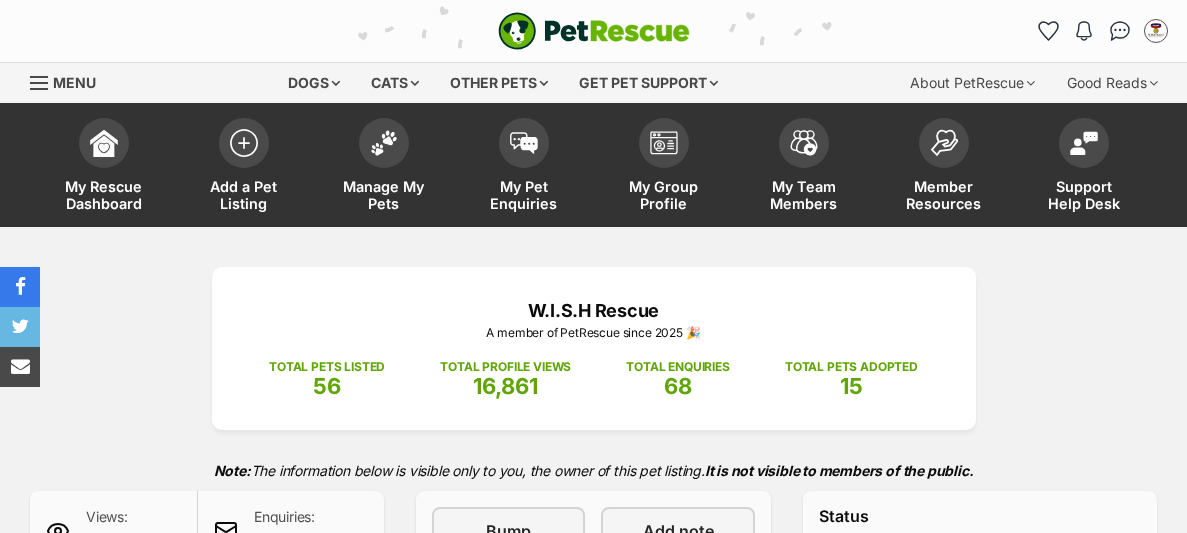 scroll, scrollTop: 768, scrollLeft: 0, axis: vertical 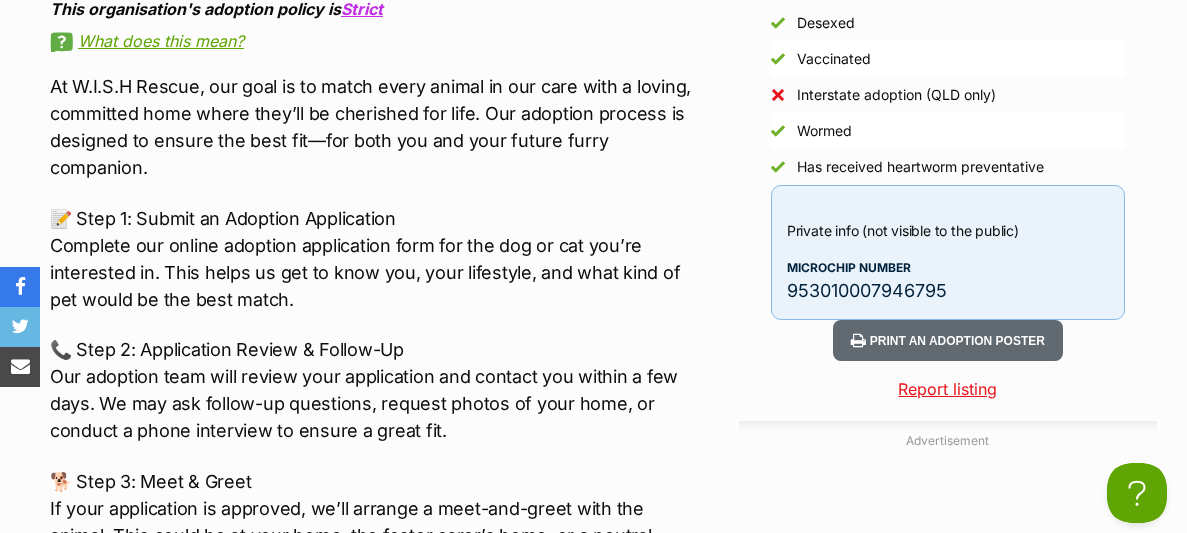 click on "953010007946795" at bounding box center (948, 290) 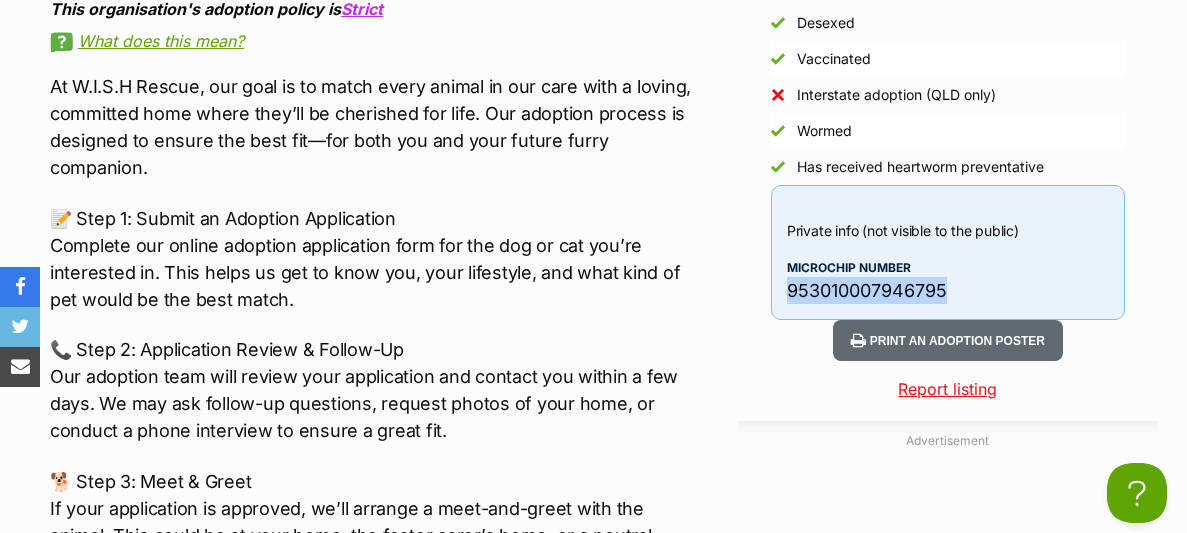 click on "953010007946795" at bounding box center (948, 290) 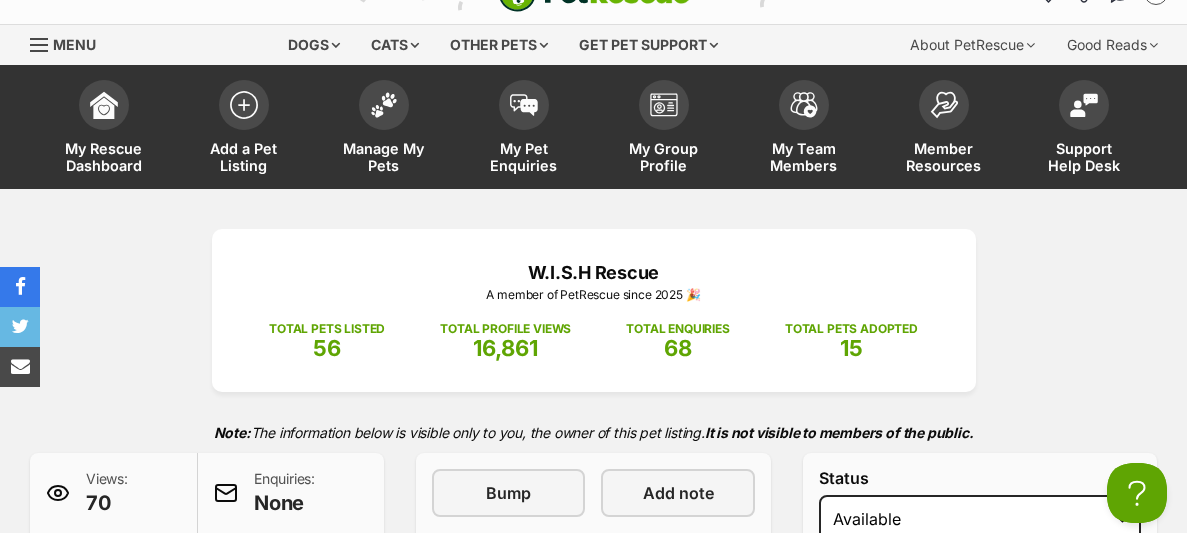scroll, scrollTop: 0, scrollLeft: 0, axis: both 